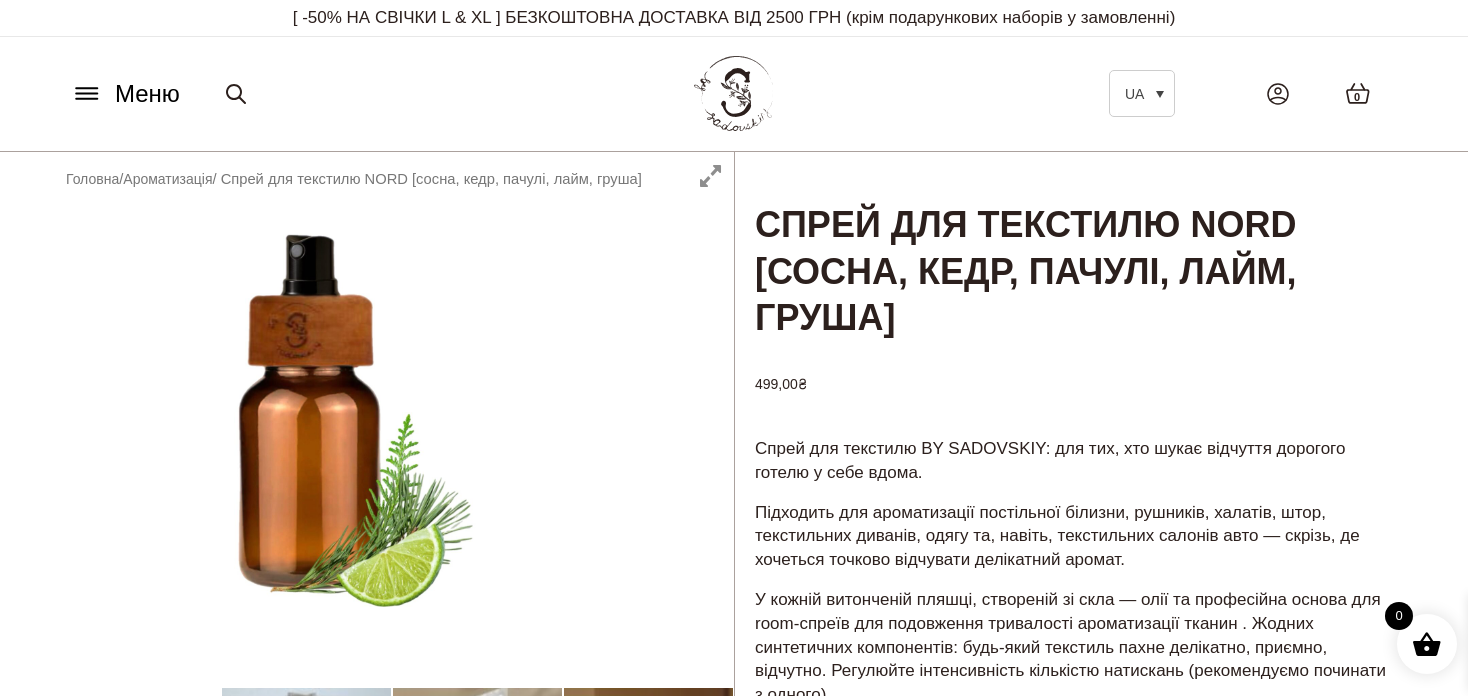 scroll, scrollTop: 0, scrollLeft: 0, axis: both 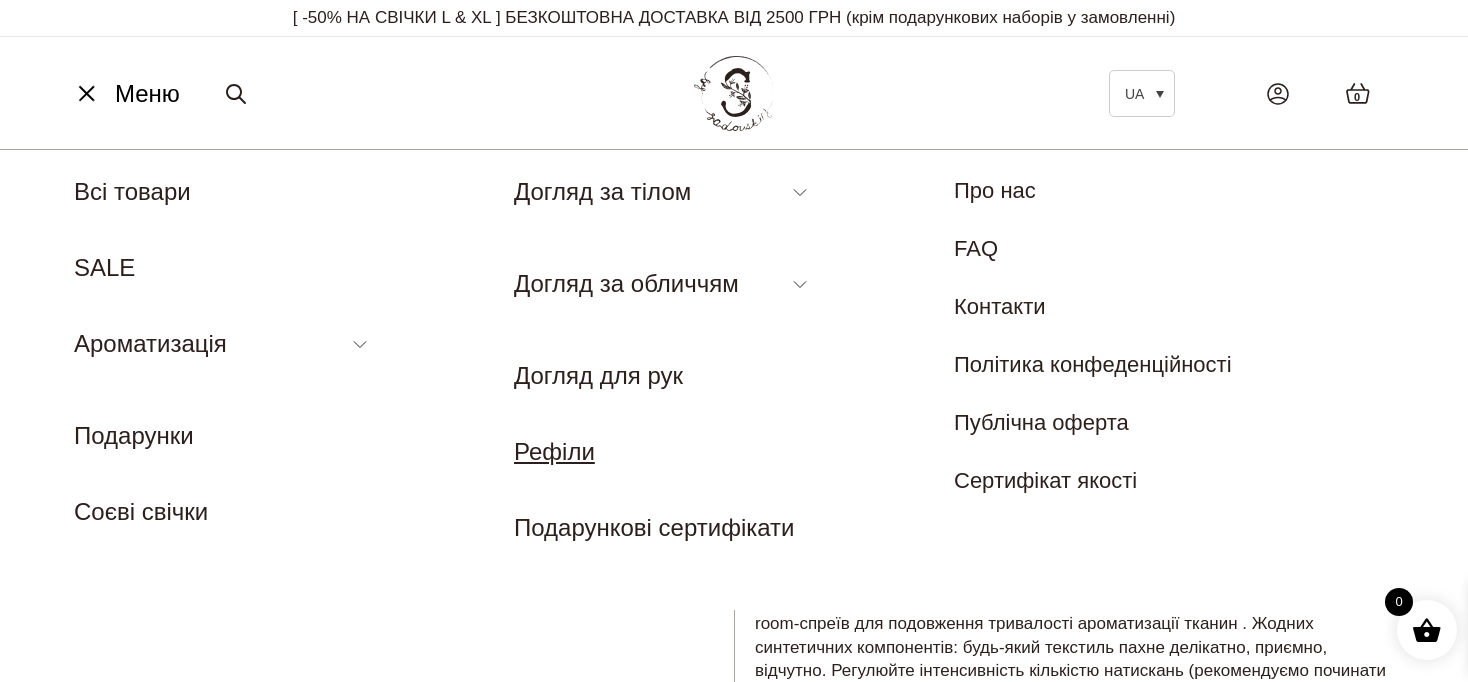 click on "Рефіли" at bounding box center [554, 451] 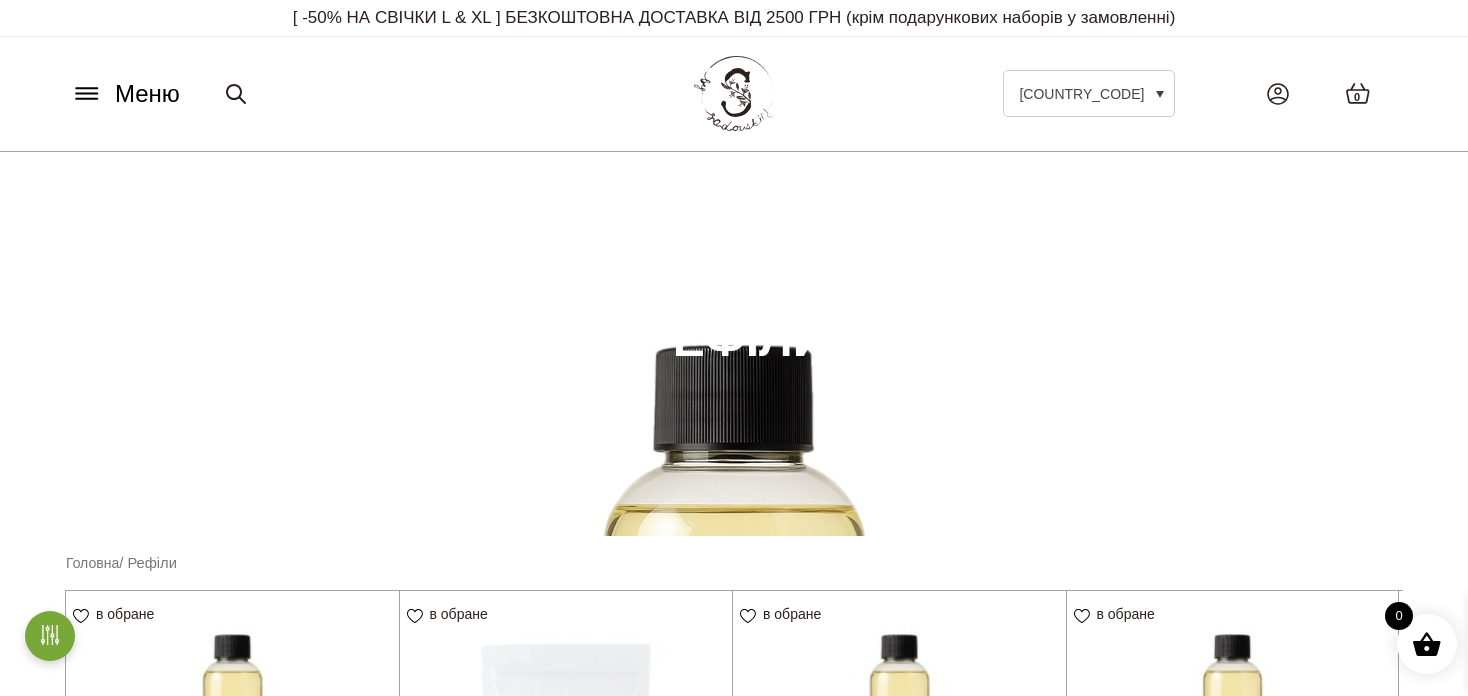 scroll, scrollTop: 101, scrollLeft: 0, axis: vertical 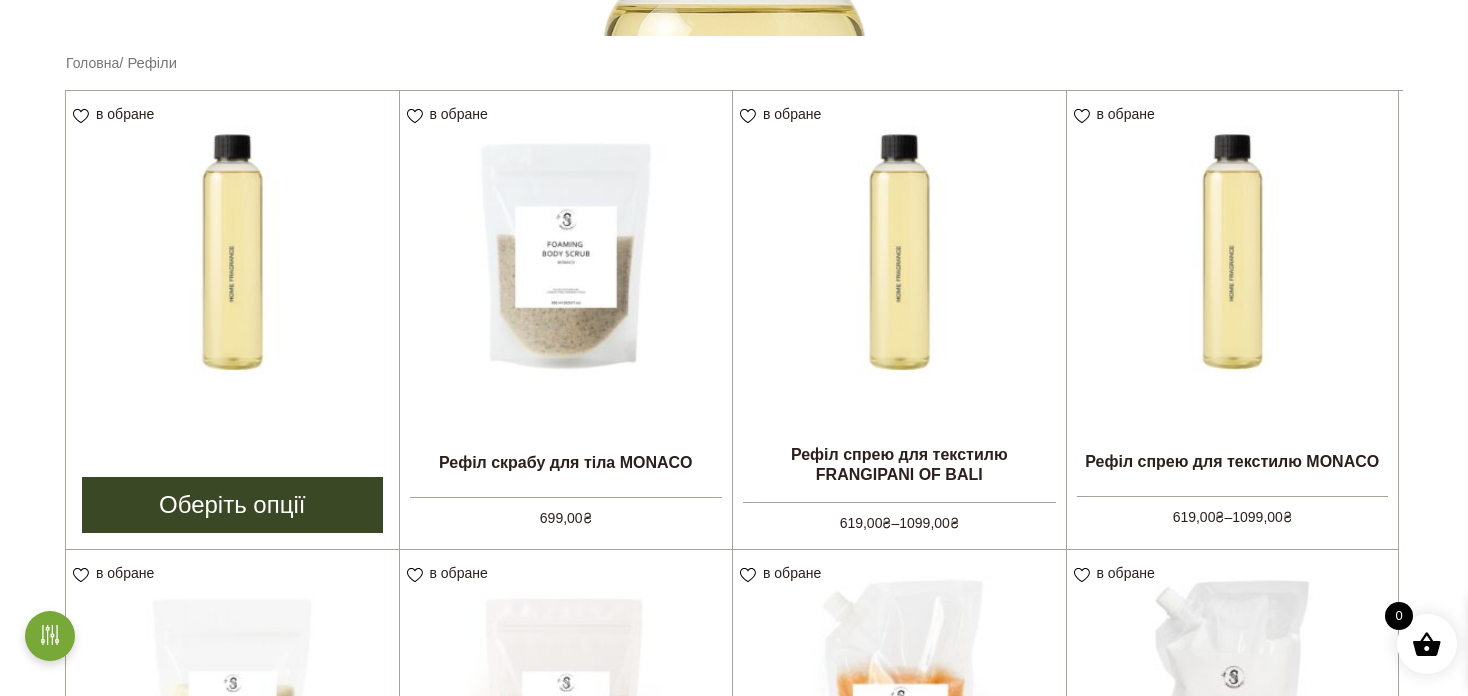 click at bounding box center [232, 257] 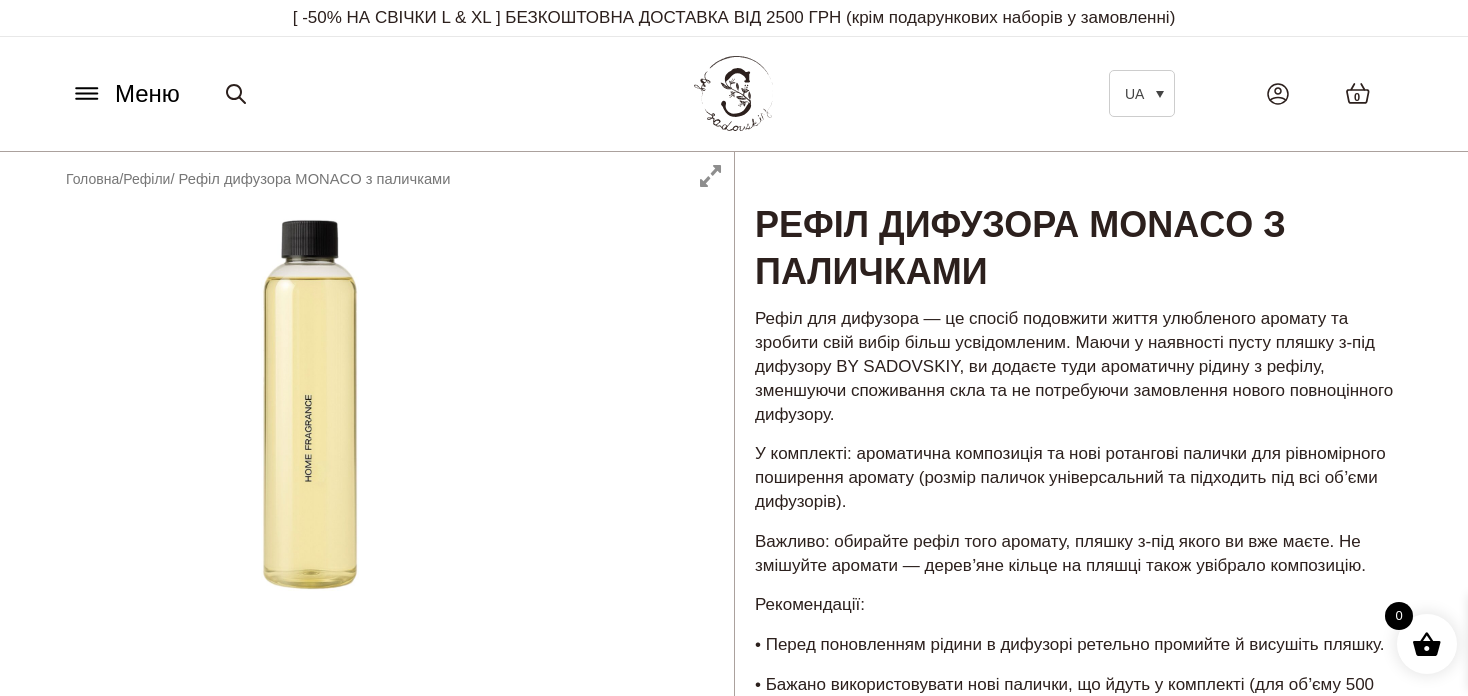 scroll, scrollTop: 0, scrollLeft: 0, axis: both 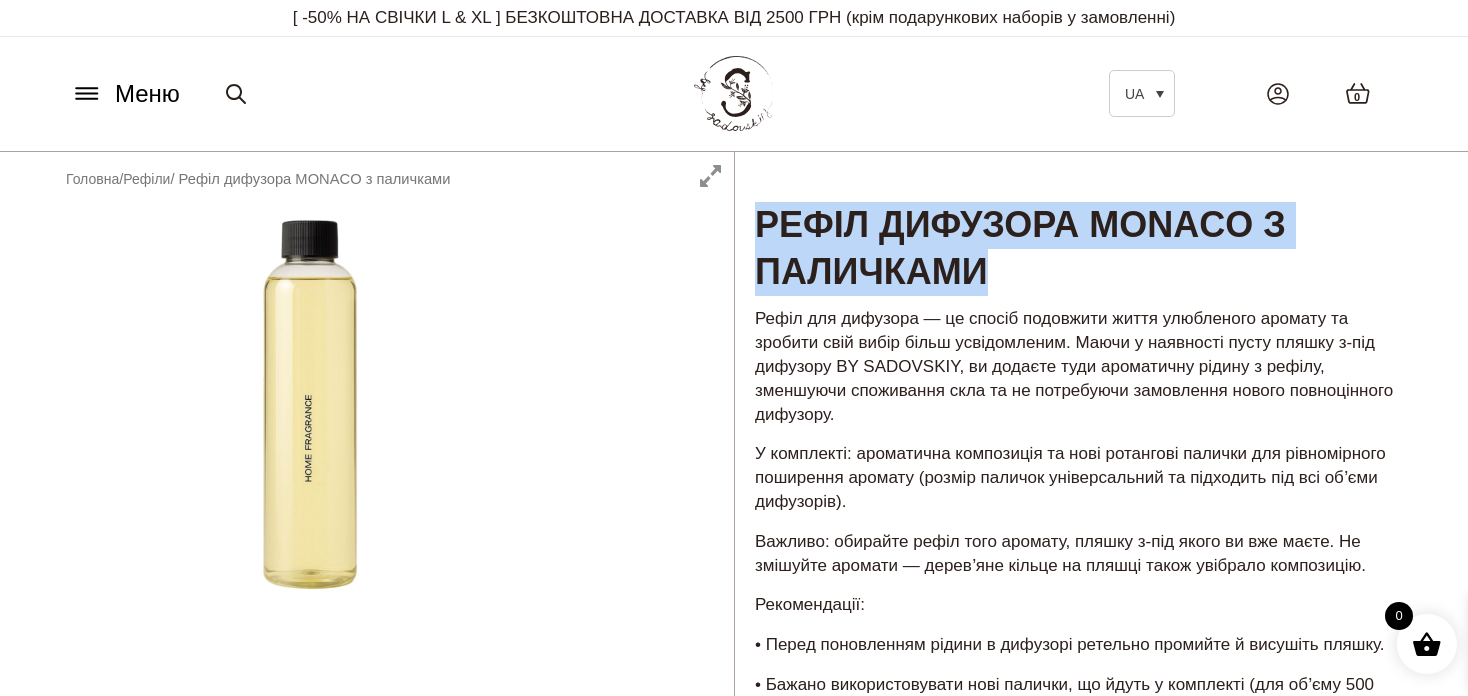 drag, startPoint x: 1021, startPoint y: 279, endPoint x: 761, endPoint y: 218, distance: 267.0599 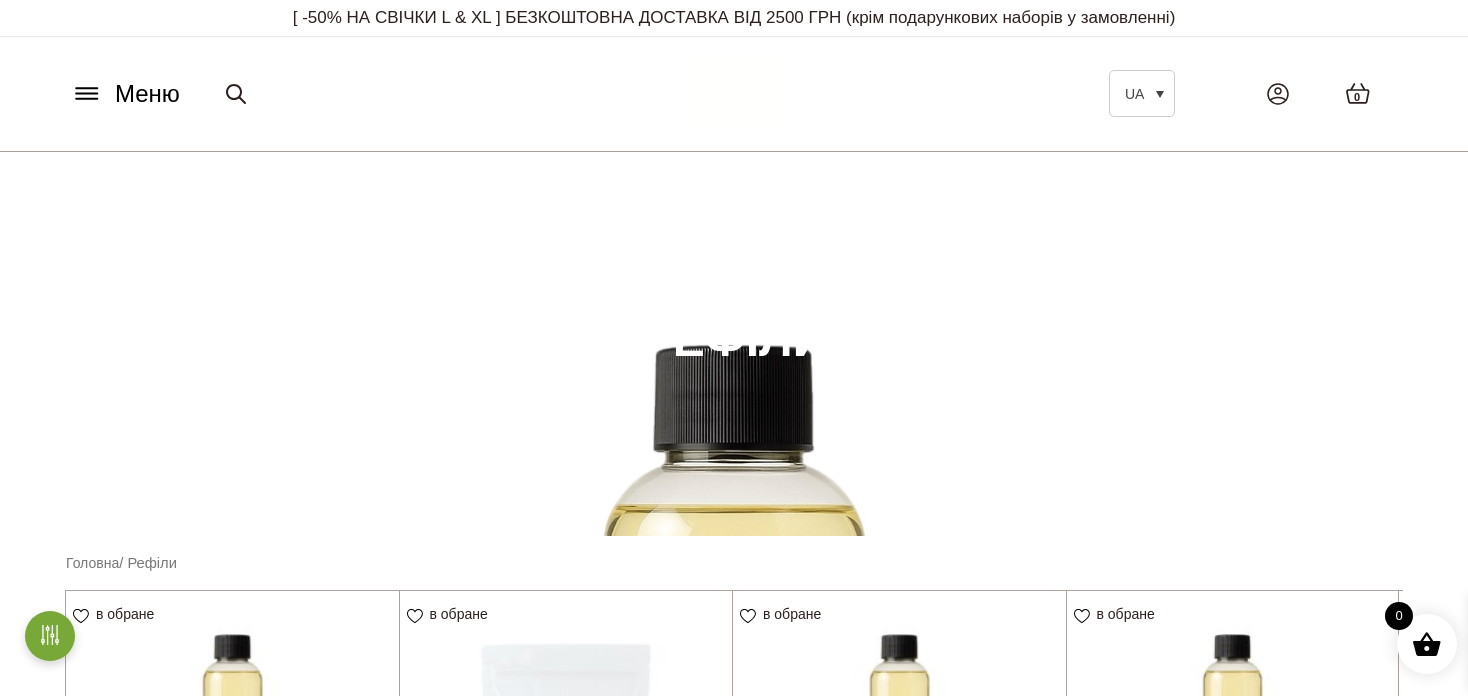 scroll, scrollTop: 500, scrollLeft: 0, axis: vertical 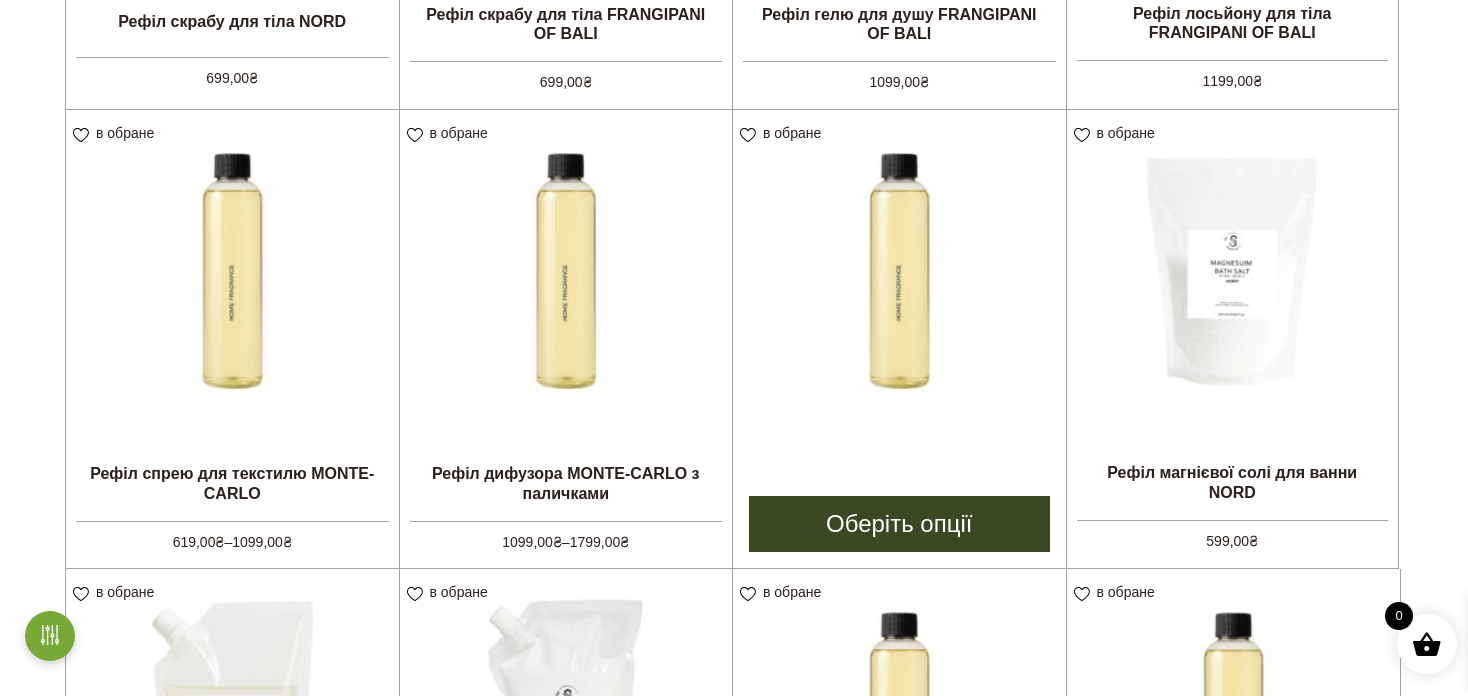 click at bounding box center [899, 276] 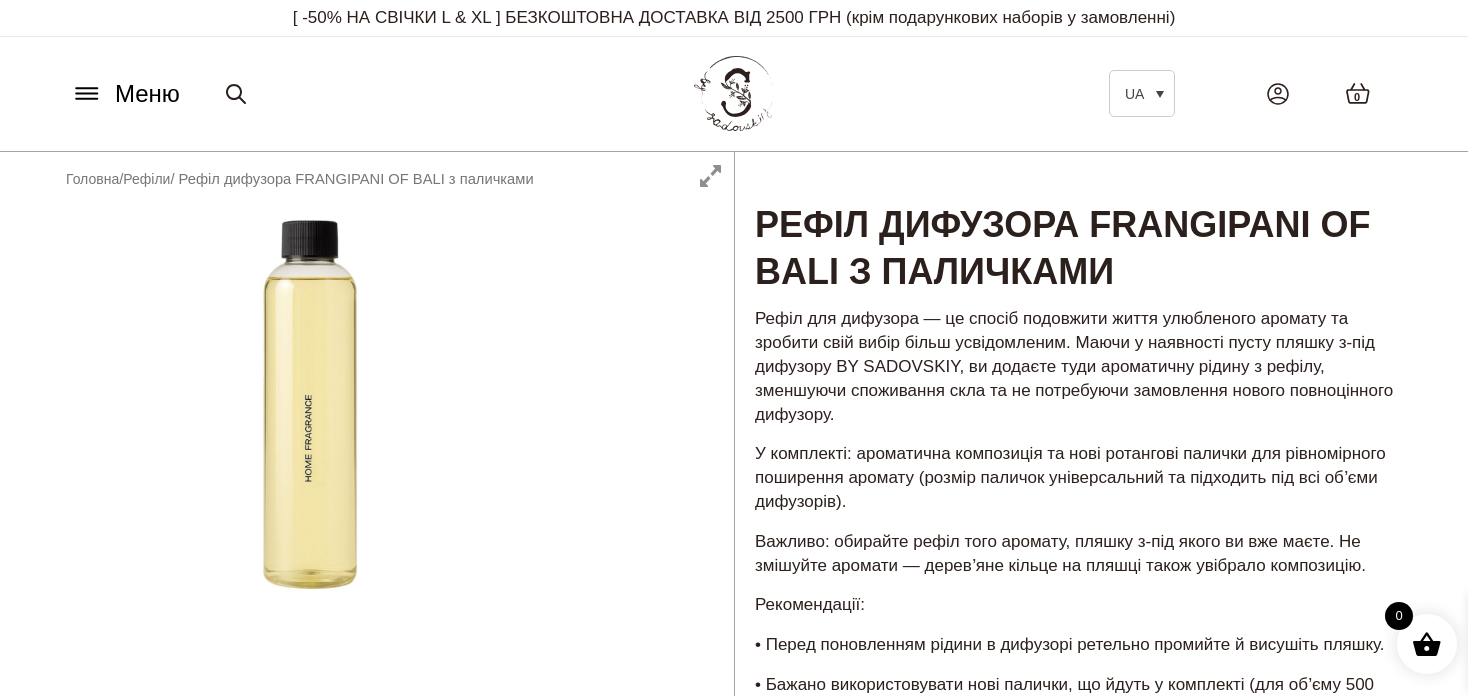 scroll, scrollTop: 0, scrollLeft: 0, axis: both 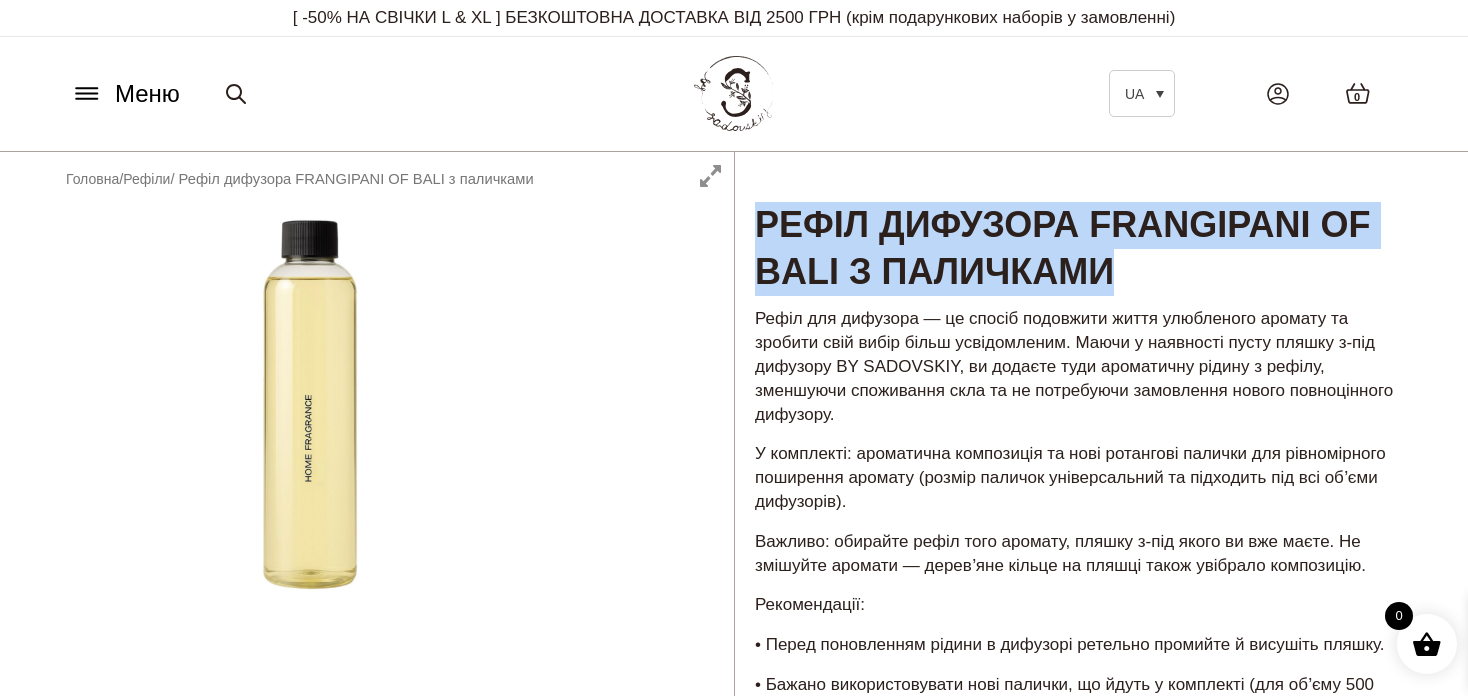 drag, startPoint x: 1275, startPoint y: 285, endPoint x: 768, endPoint y: 238, distance: 509.17383 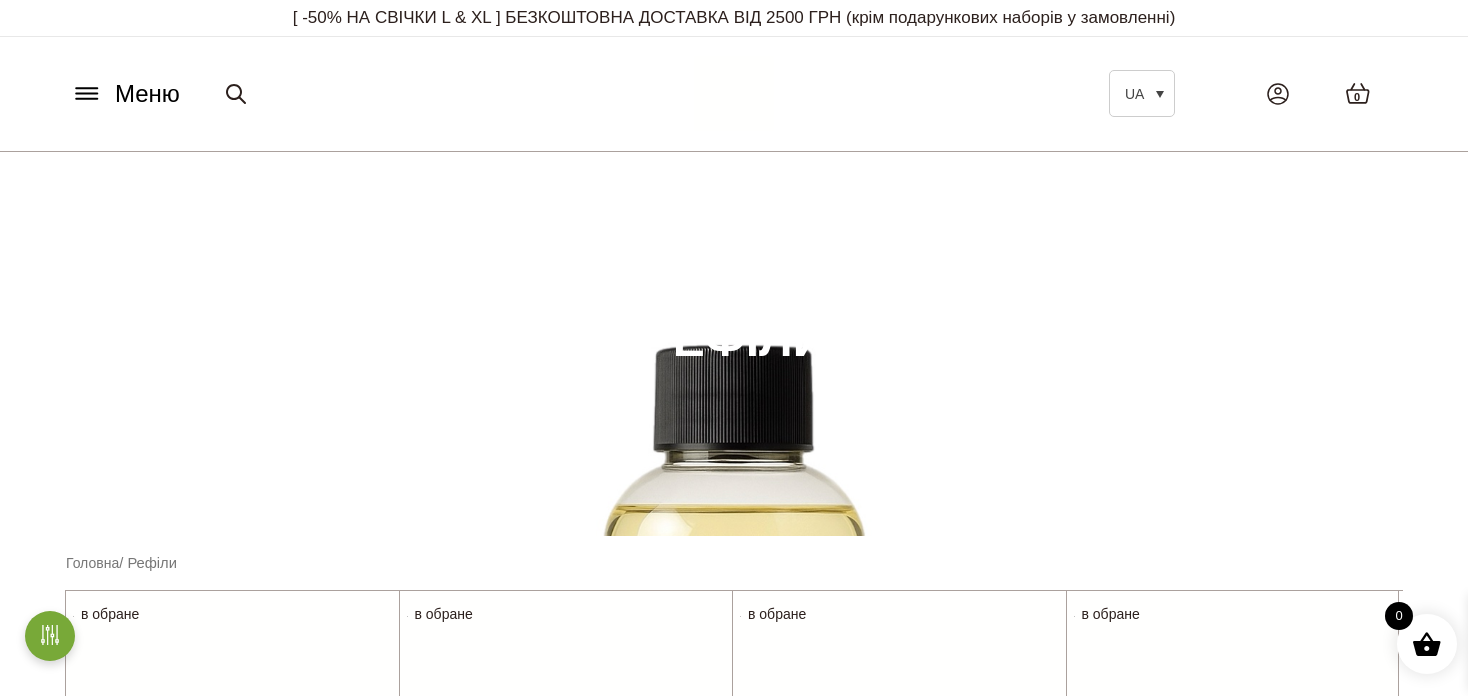scroll, scrollTop: 1400, scrollLeft: 0, axis: vertical 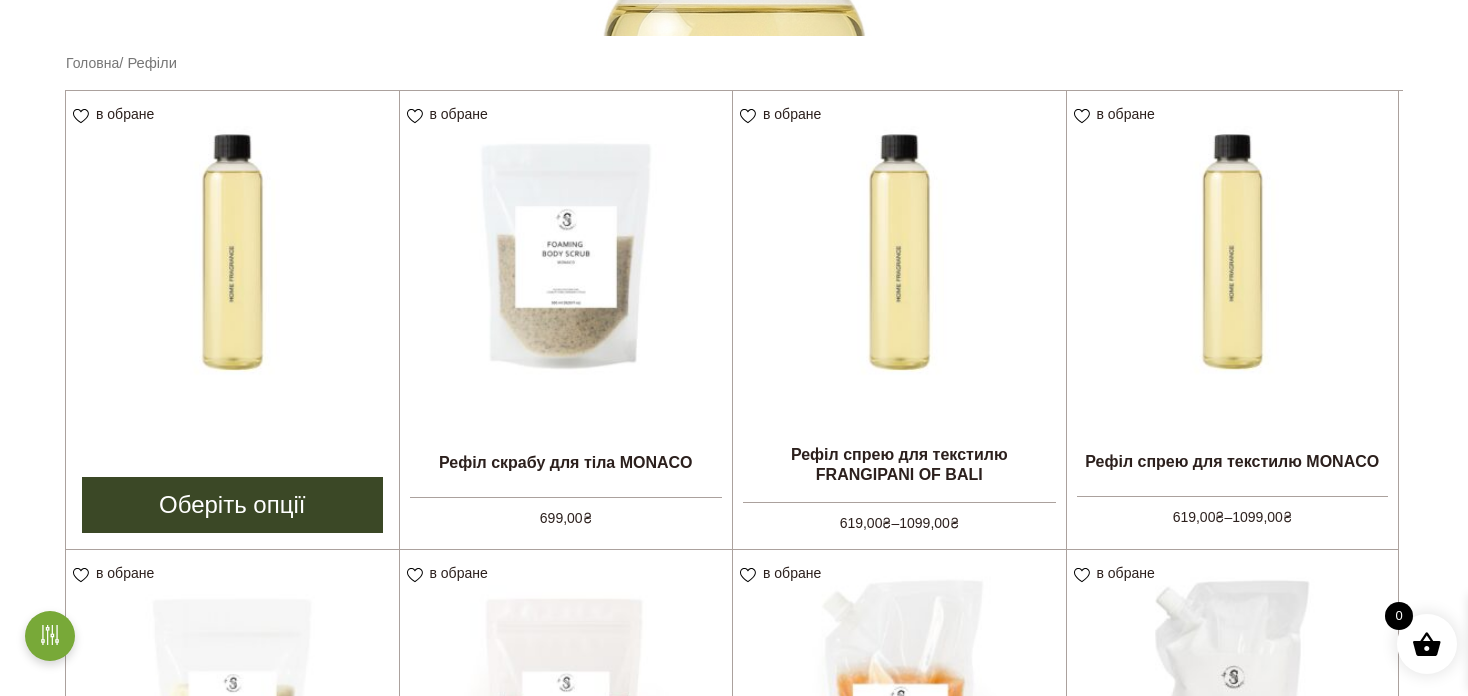 click at bounding box center (232, 257) 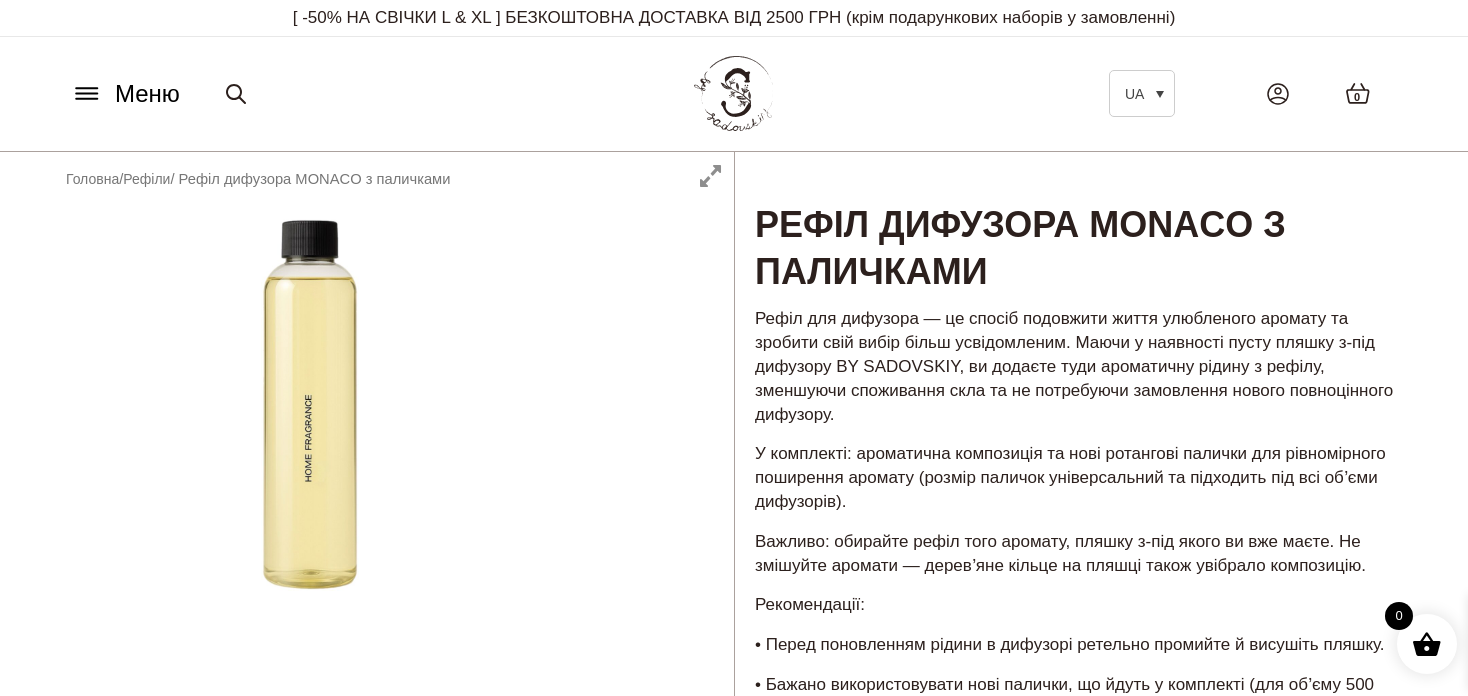 scroll, scrollTop: 0, scrollLeft: 0, axis: both 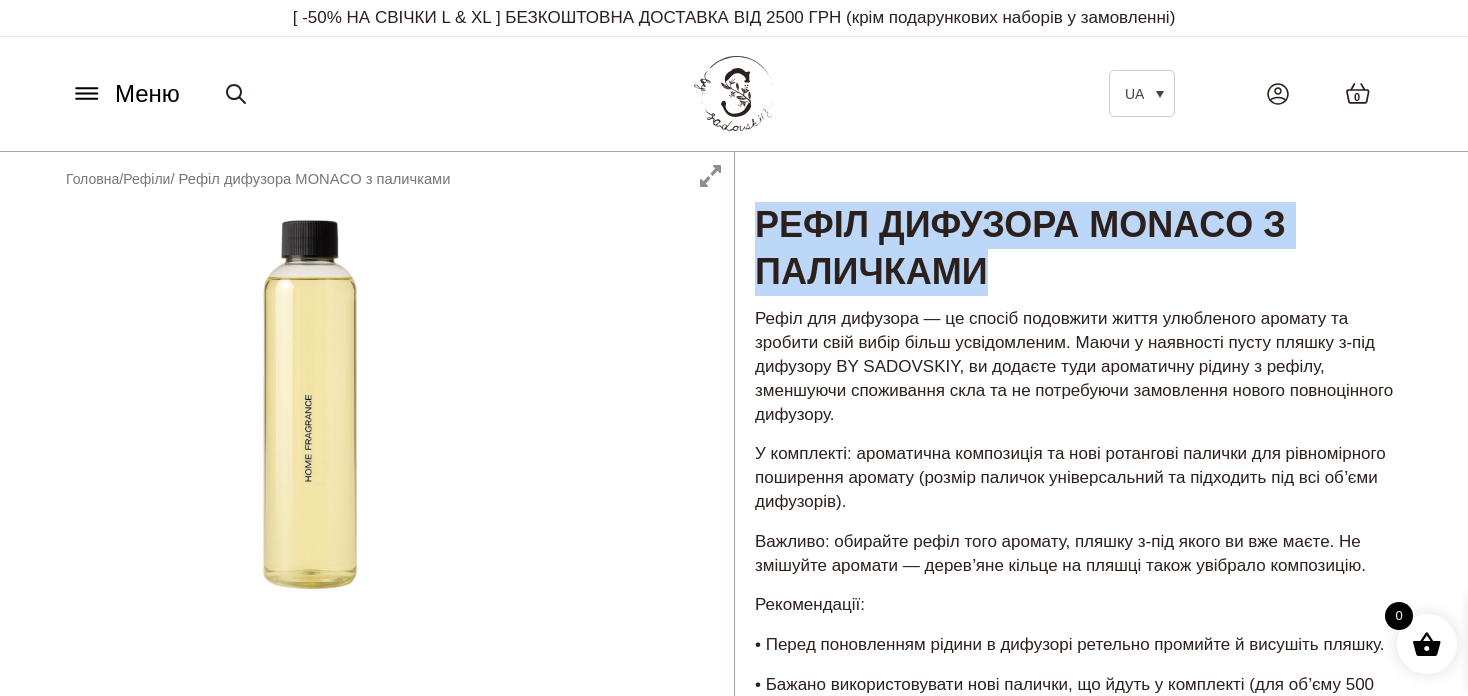 drag, startPoint x: 1039, startPoint y: 281, endPoint x: 732, endPoint y: 205, distance: 316.2673 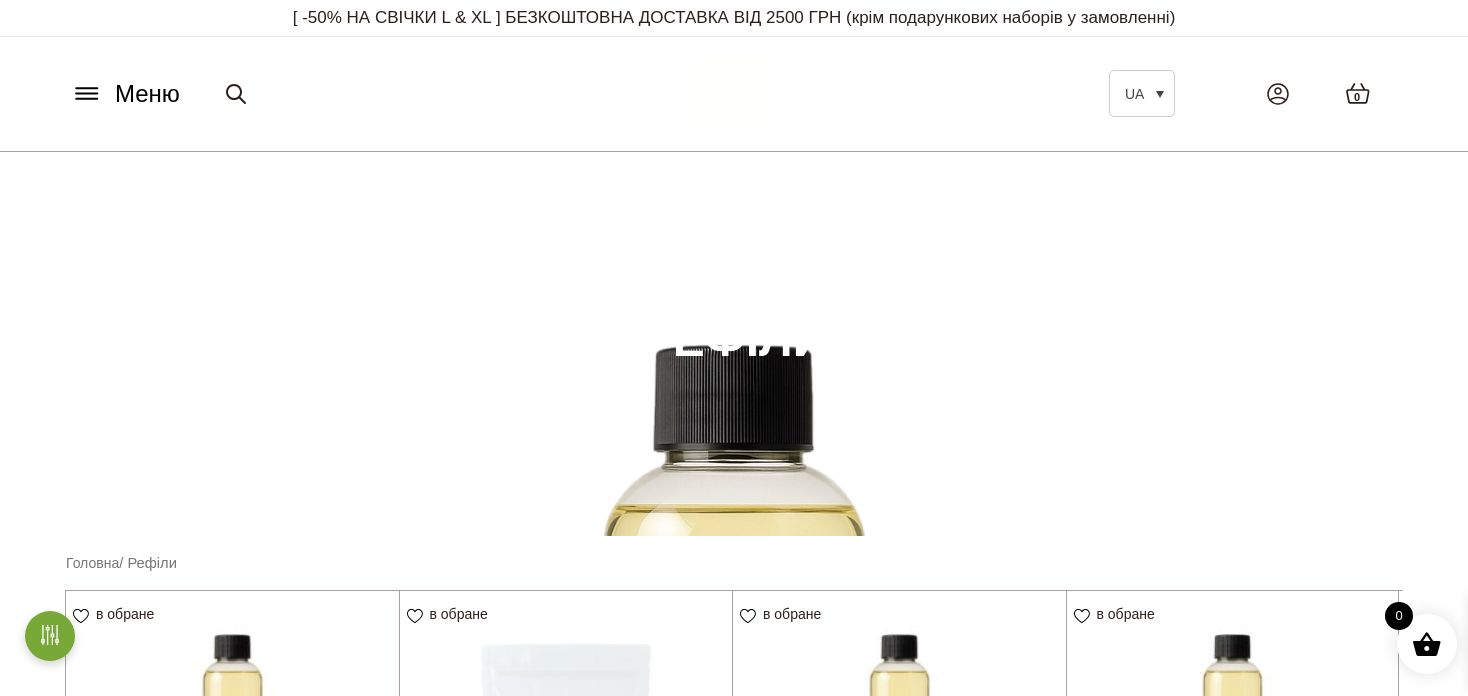 scroll, scrollTop: 500, scrollLeft: 0, axis: vertical 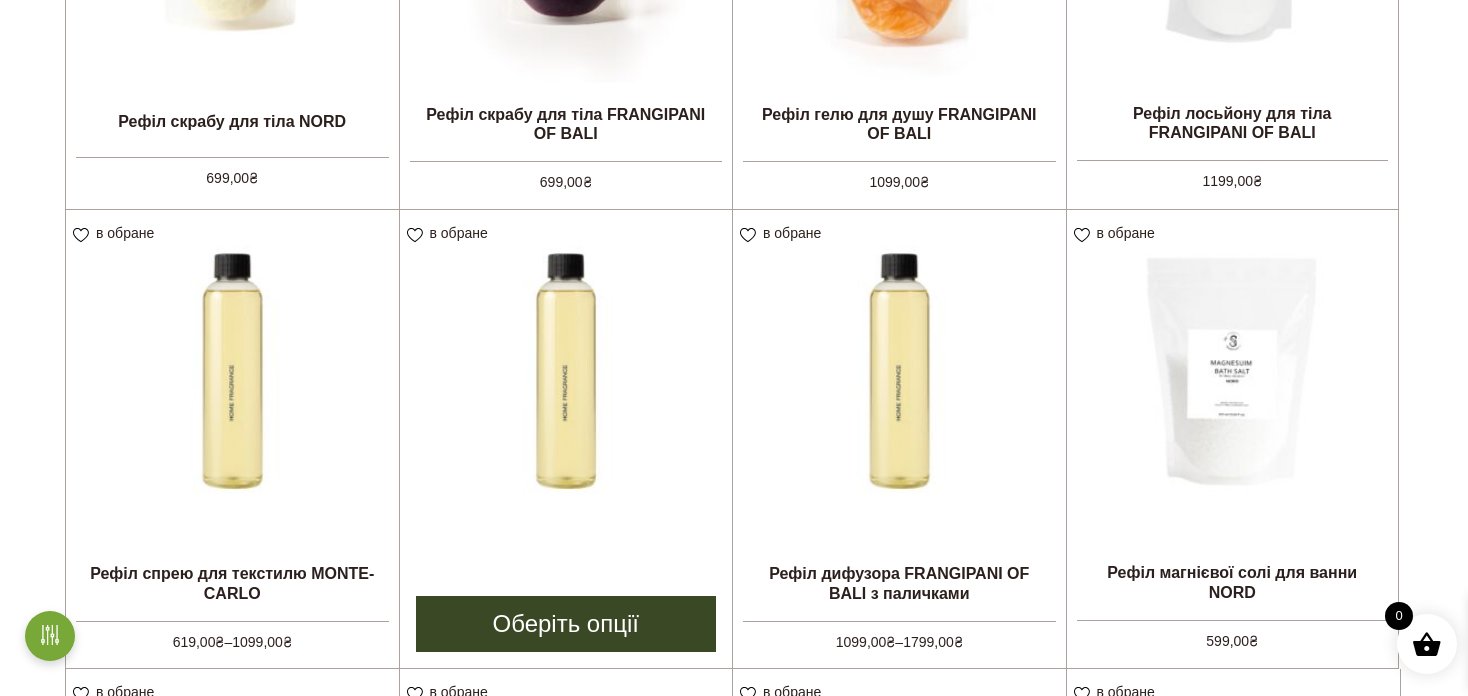 click at bounding box center (566, 376) 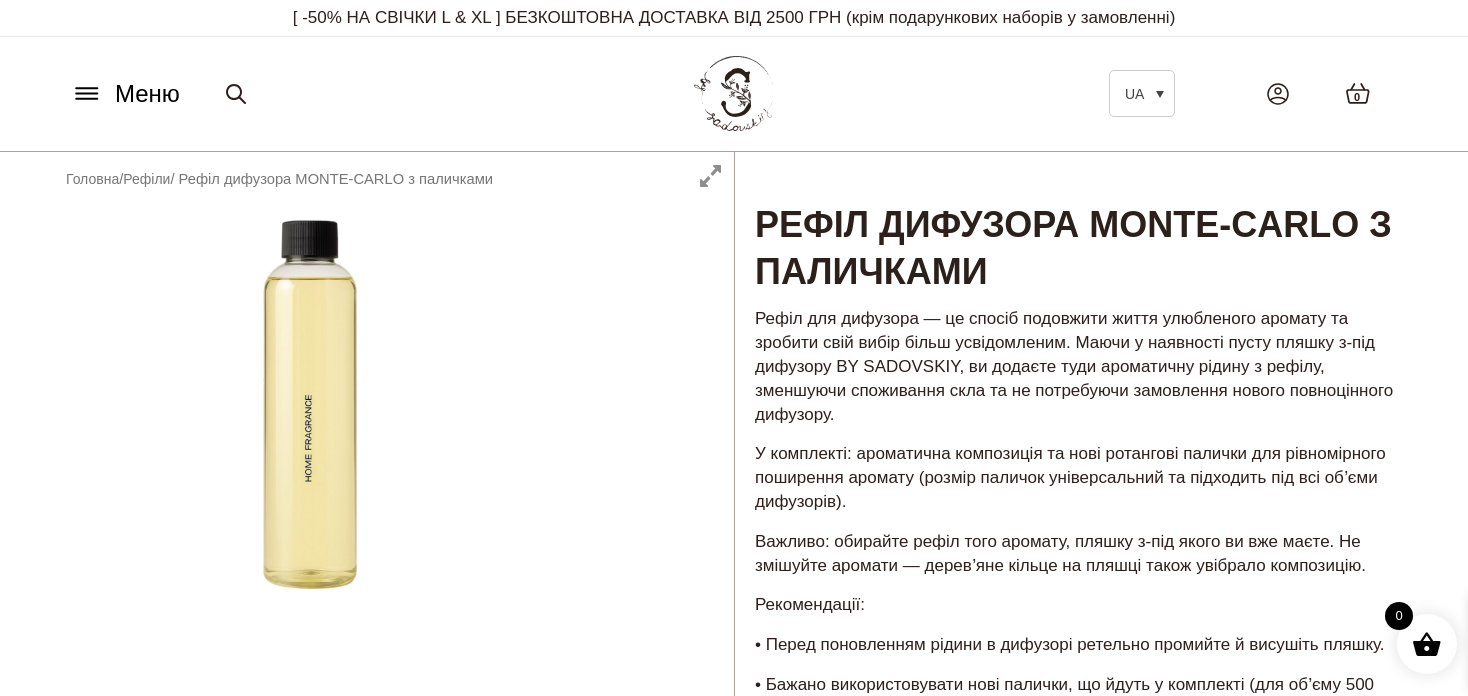 scroll, scrollTop: 0, scrollLeft: 0, axis: both 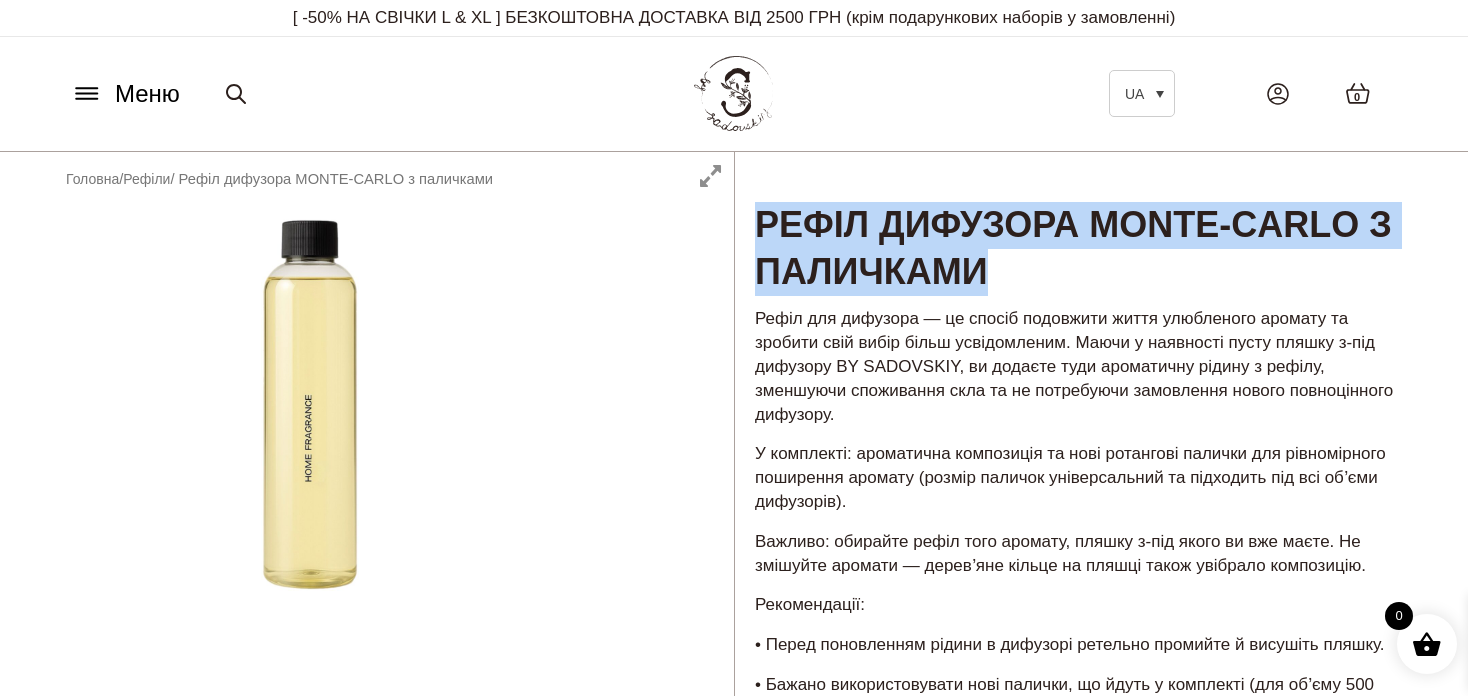 drag, startPoint x: 1225, startPoint y: 266, endPoint x: 753, endPoint y: 225, distance: 473.77737 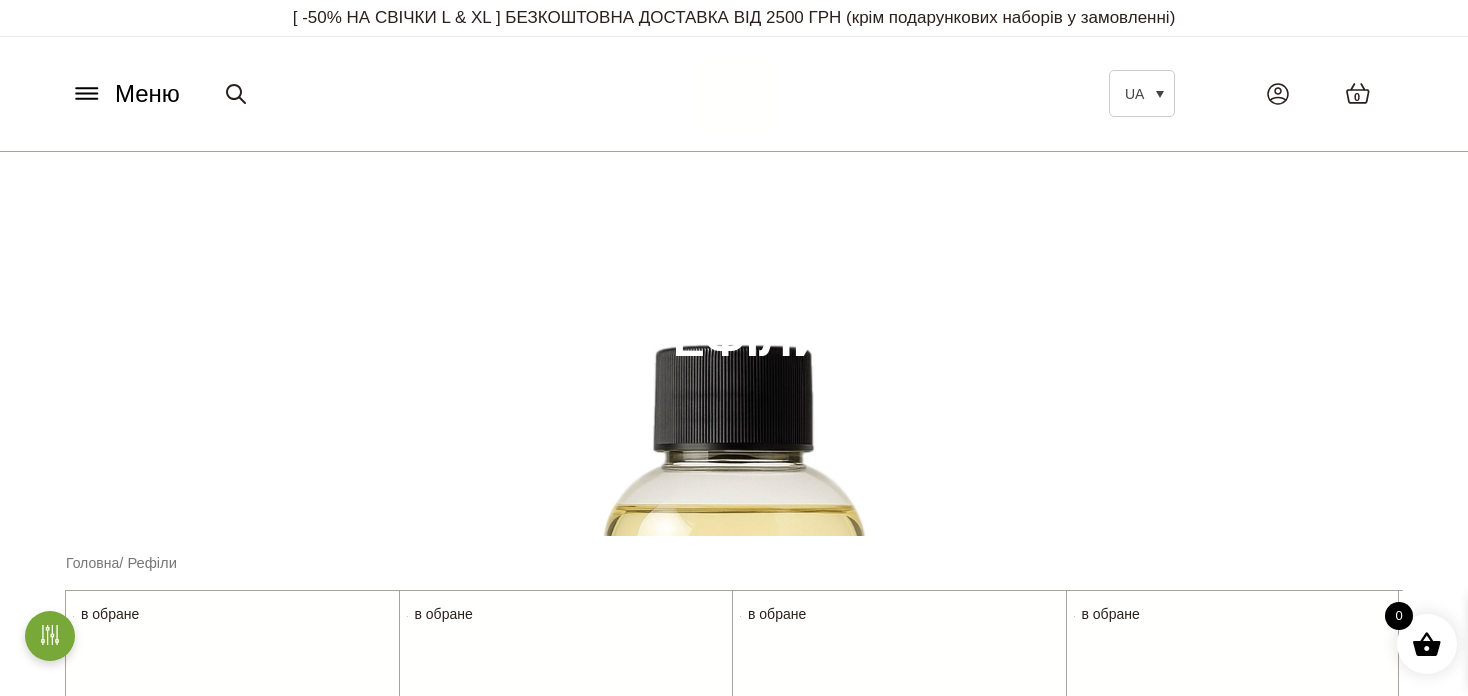 scroll, scrollTop: 1300, scrollLeft: 0, axis: vertical 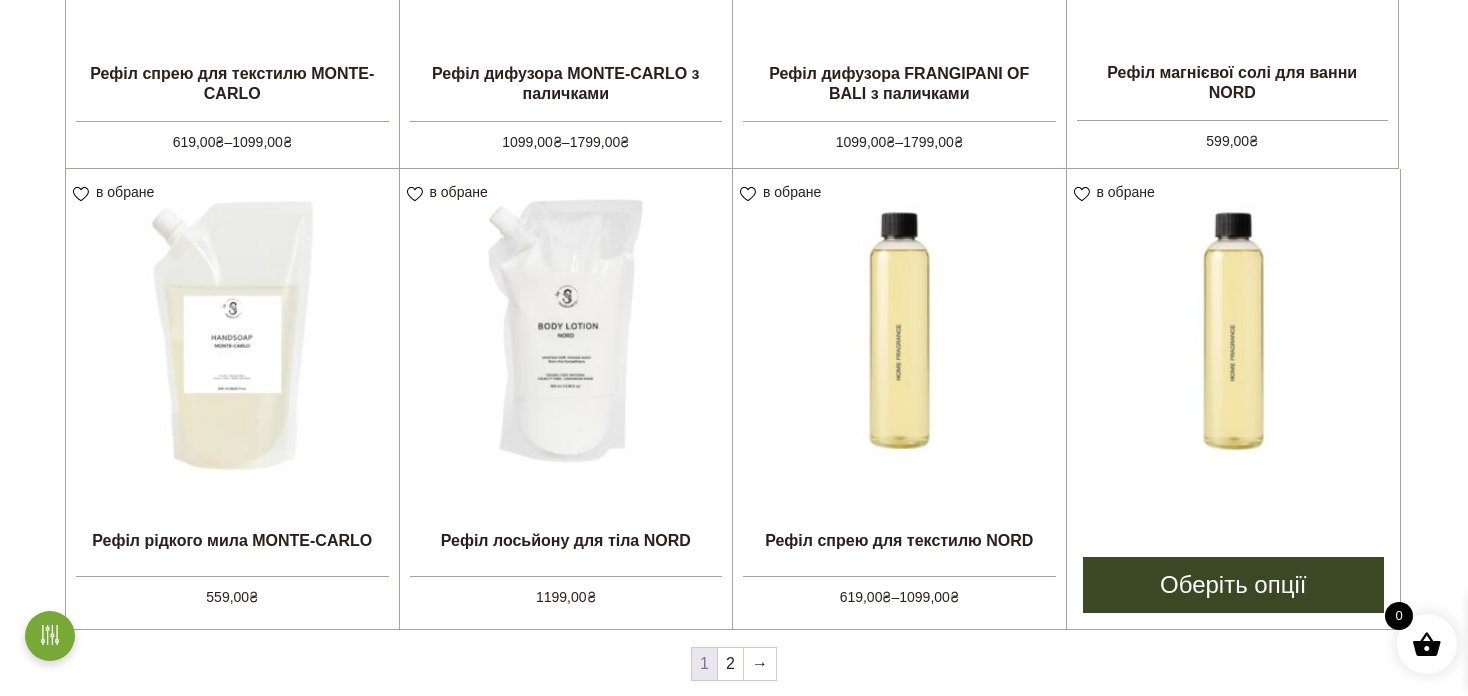 click at bounding box center [1234, 336] 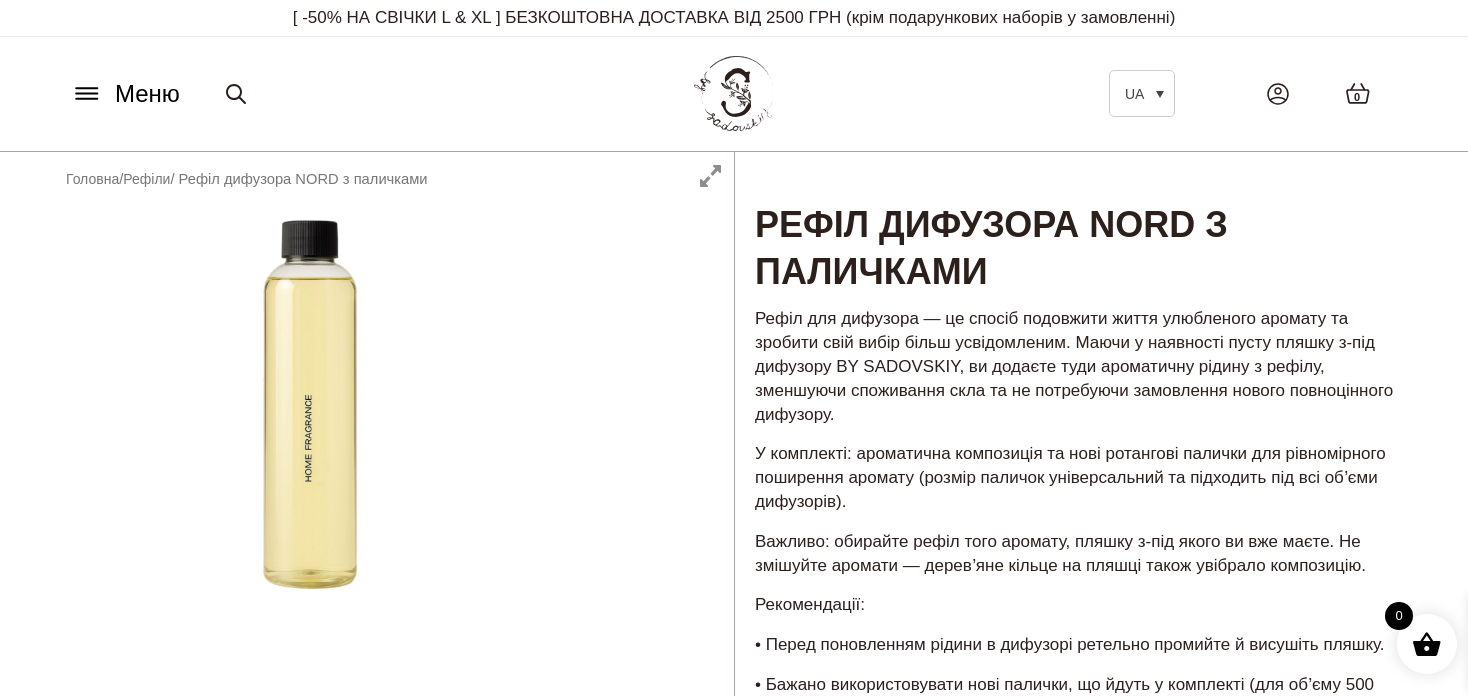 scroll, scrollTop: 0, scrollLeft: 0, axis: both 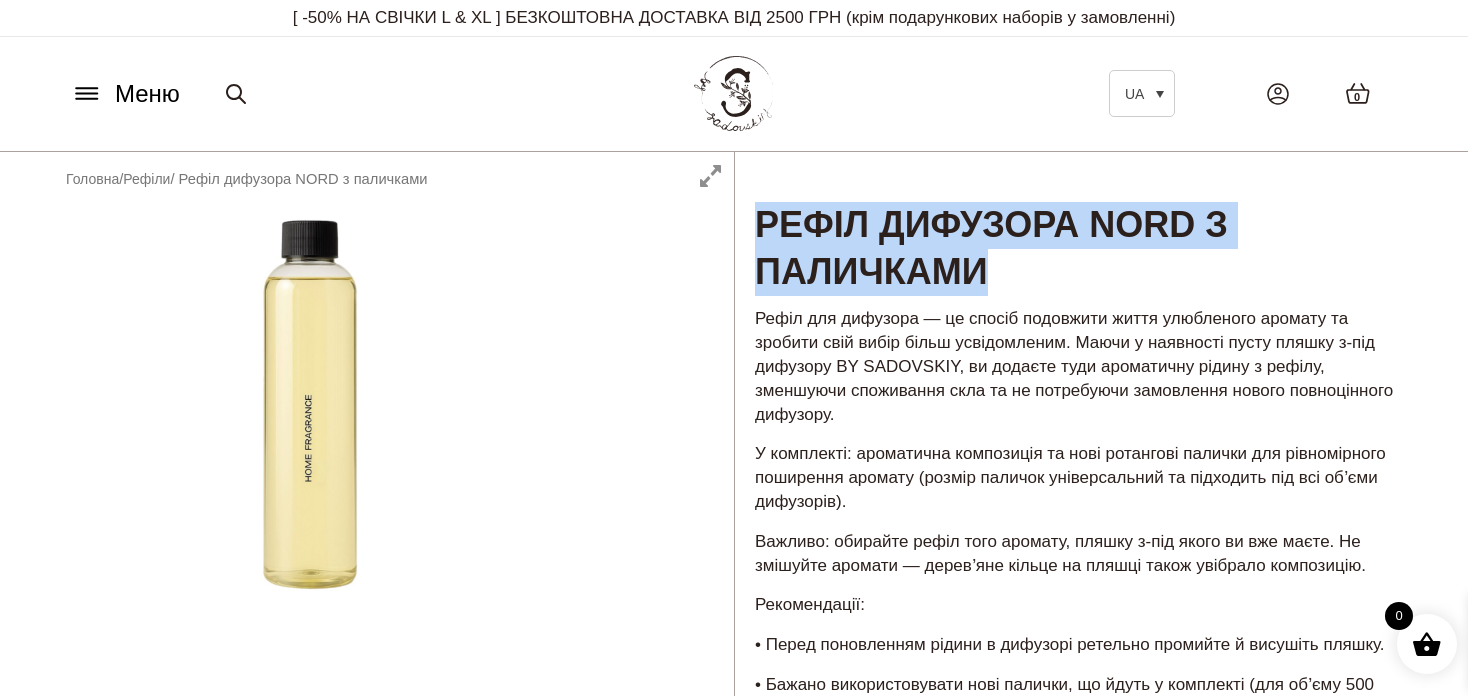 drag, startPoint x: 1042, startPoint y: 283, endPoint x: 759, endPoint y: 229, distance: 288.1059 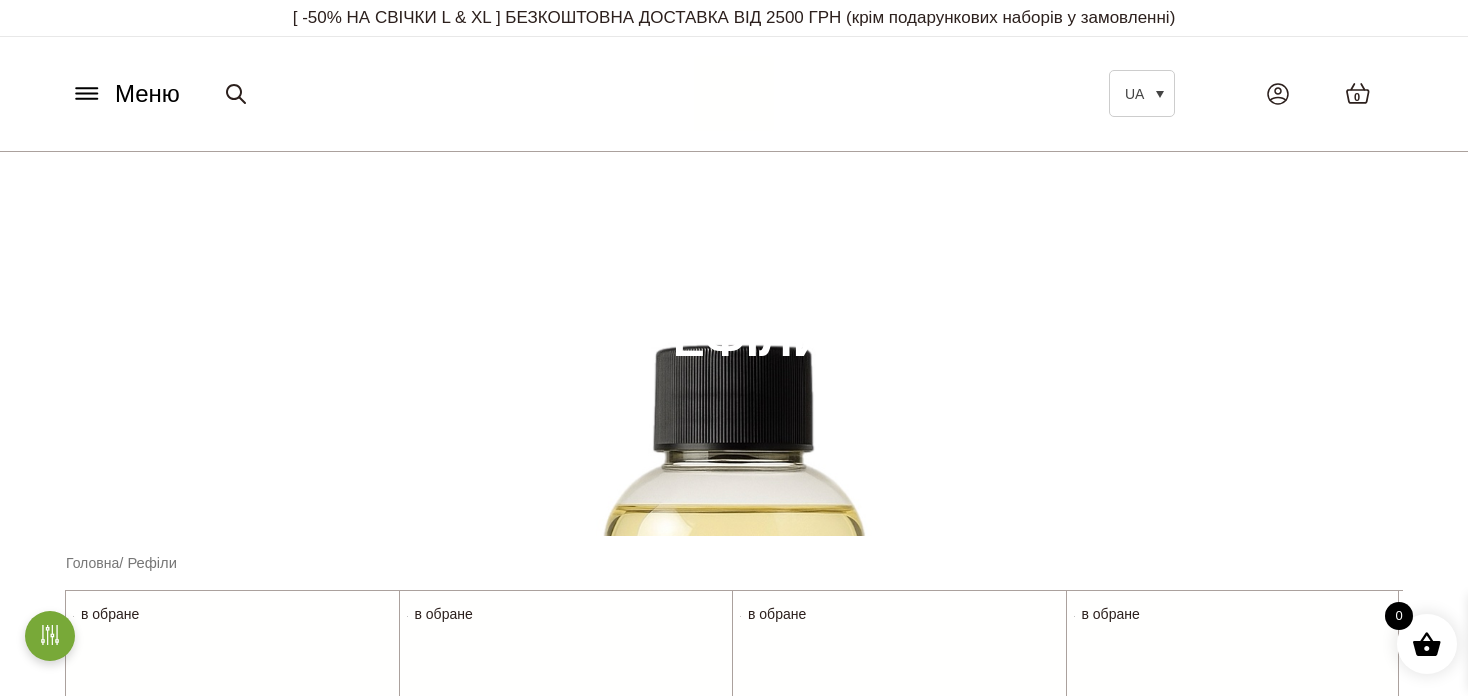 scroll, scrollTop: 1800, scrollLeft: 0, axis: vertical 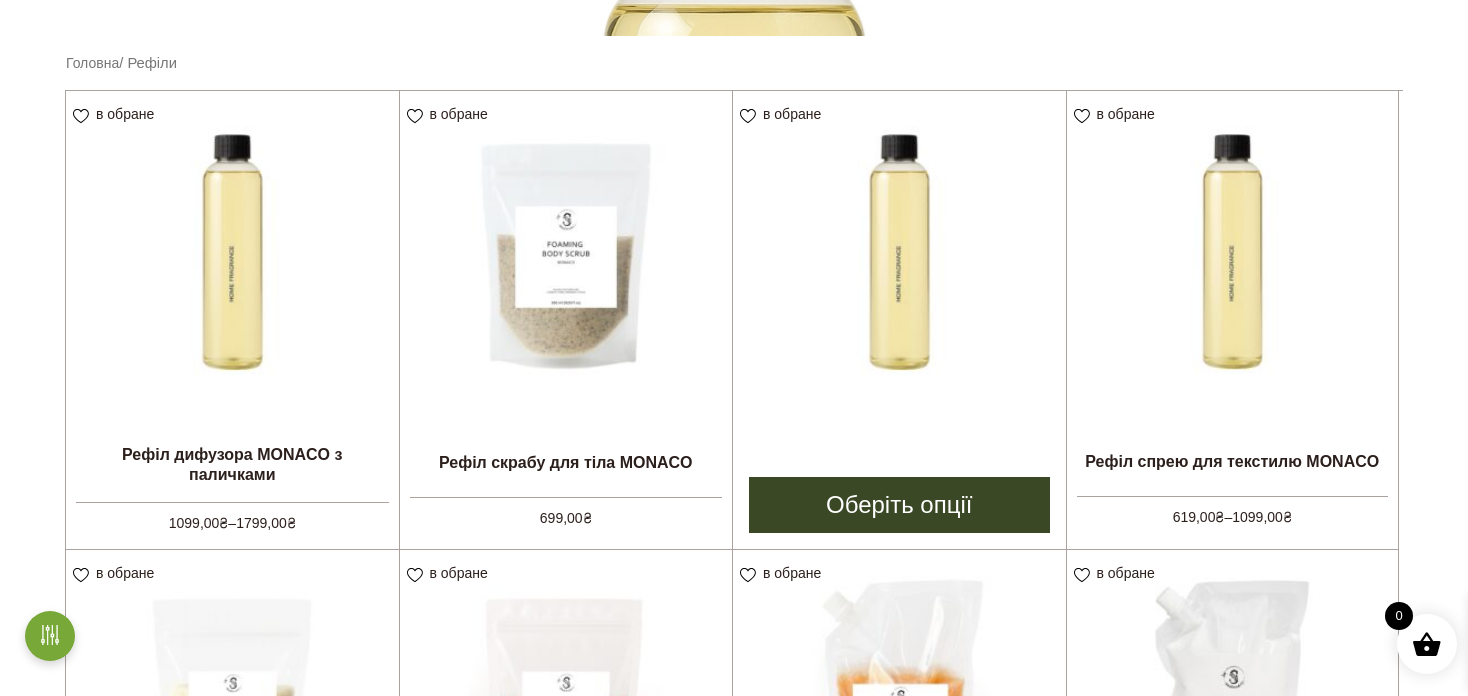 click at bounding box center [899, 257] 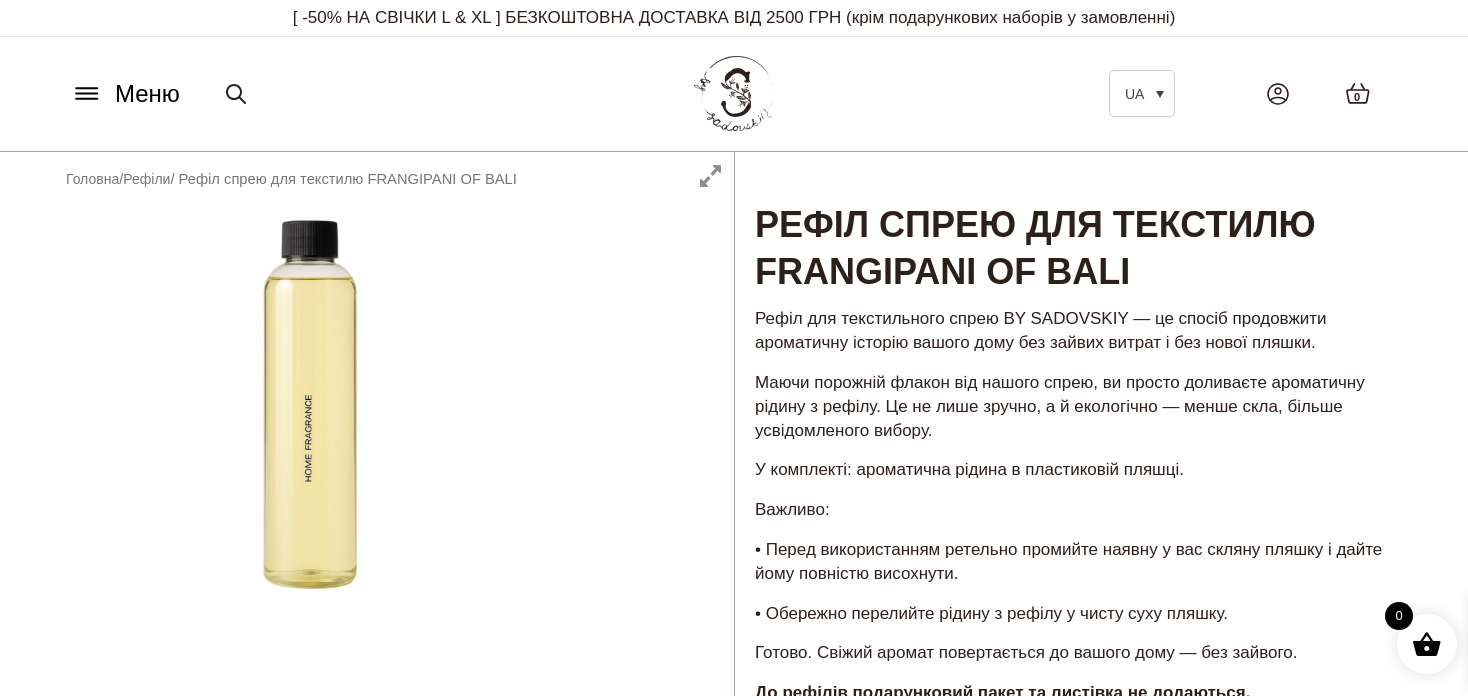 scroll, scrollTop: 0, scrollLeft: 0, axis: both 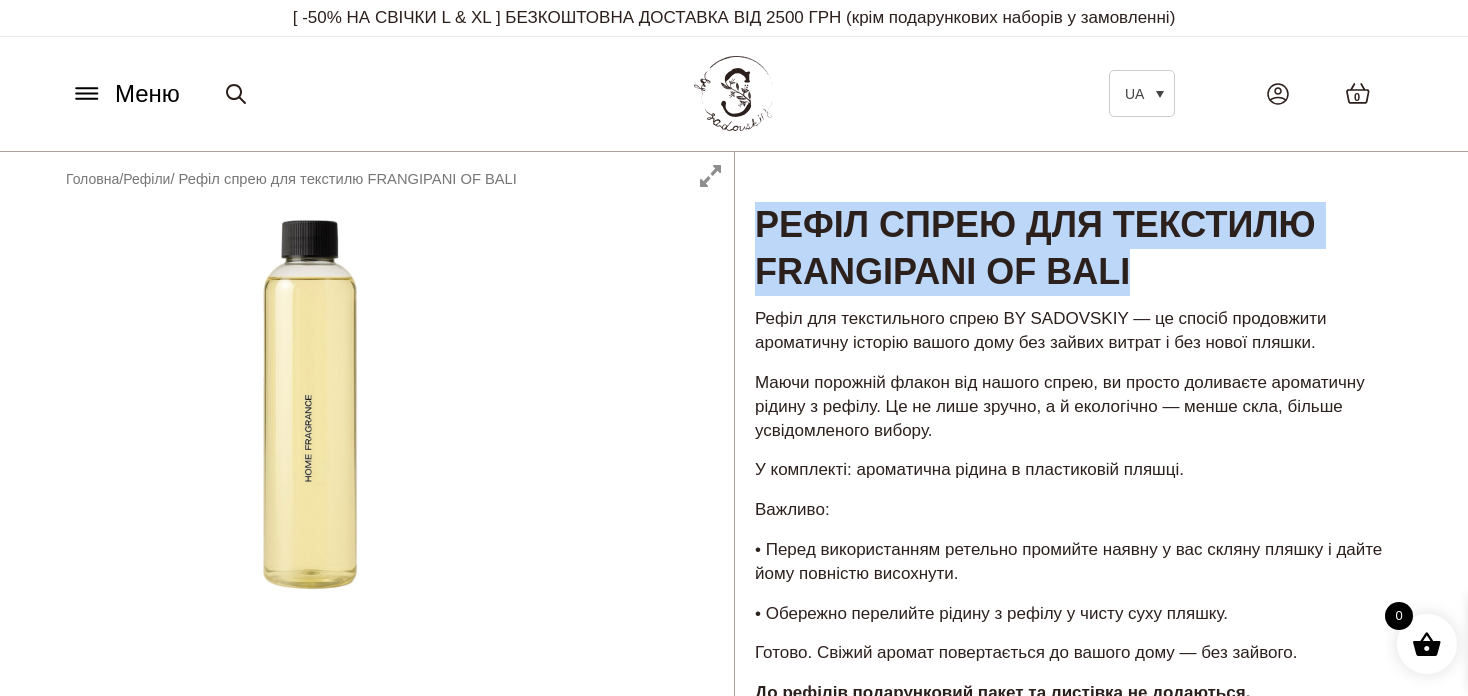 drag, startPoint x: 1174, startPoint y: 277, endPoint x: 765, endPoint y: 229, distance: 411.807 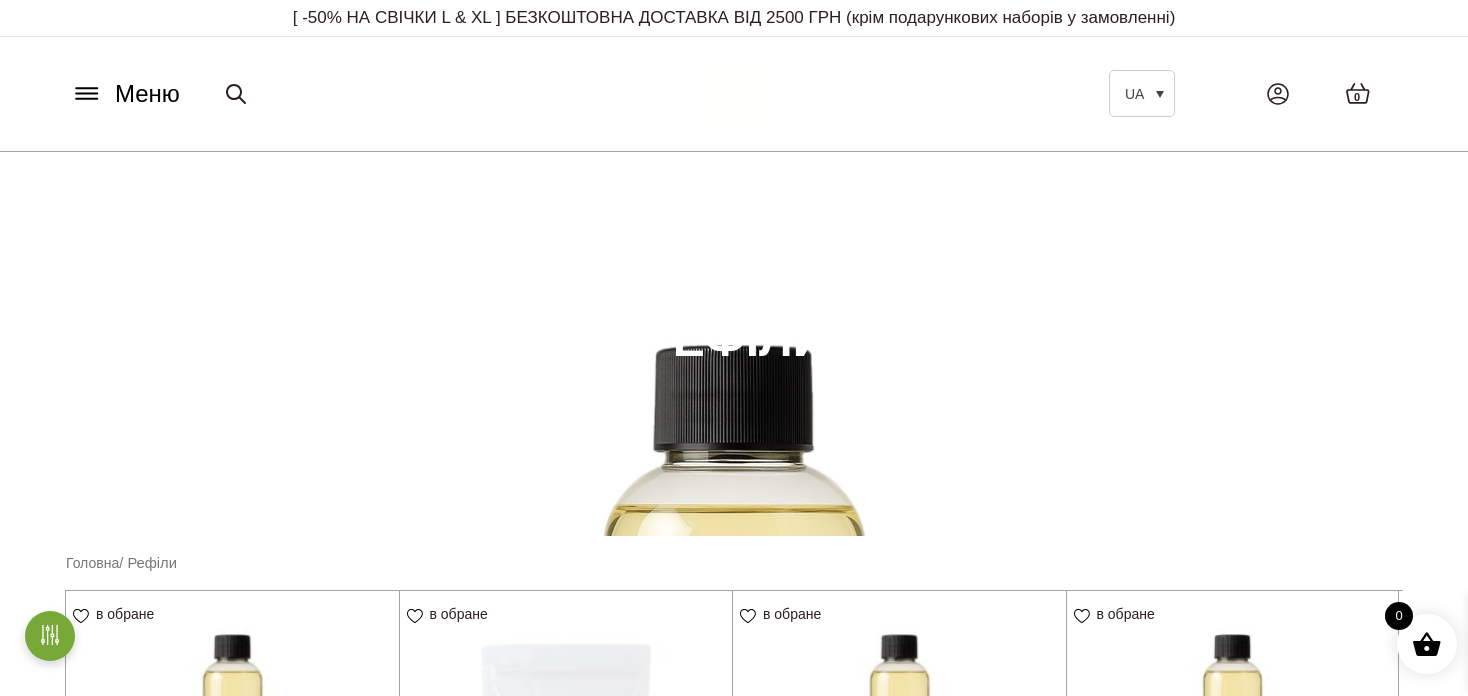 scroll, scrollTop: 500, scrollLeft: 0, axis: vertical 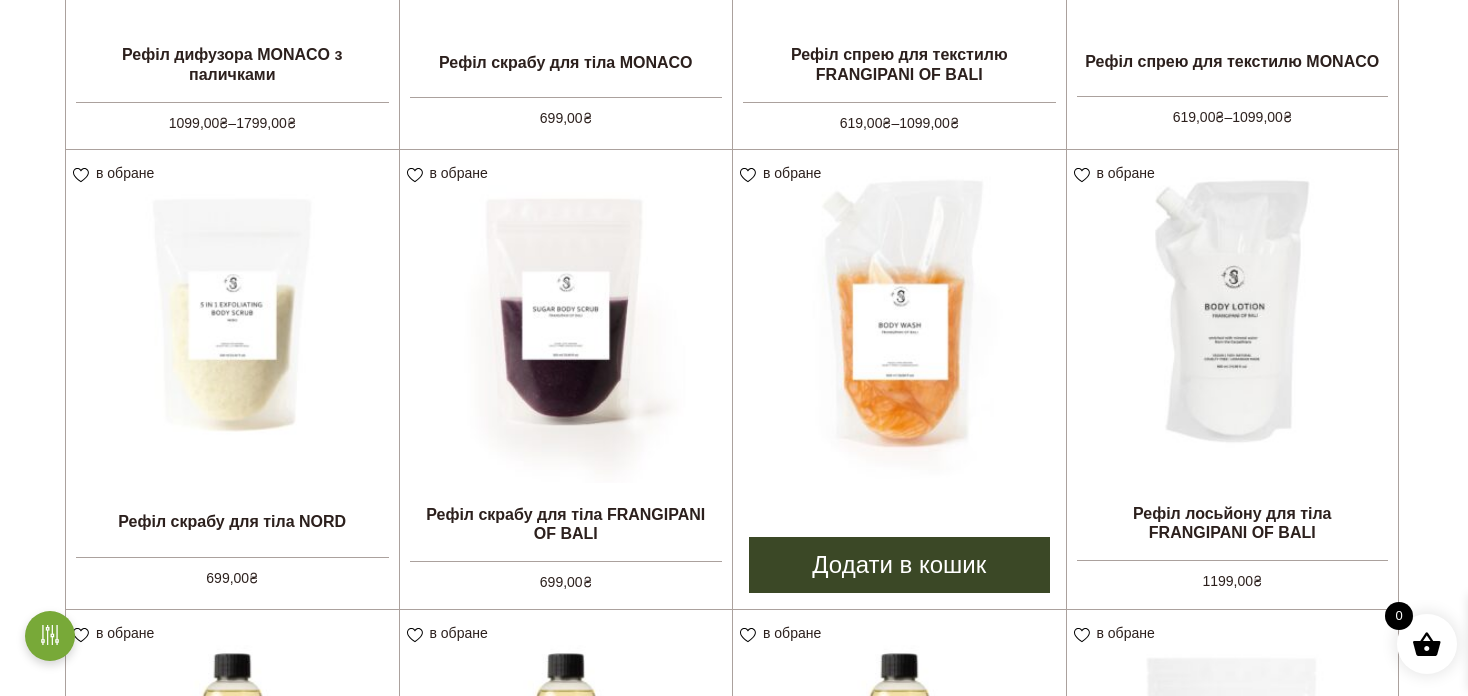 click at bounding box center (899, 316) 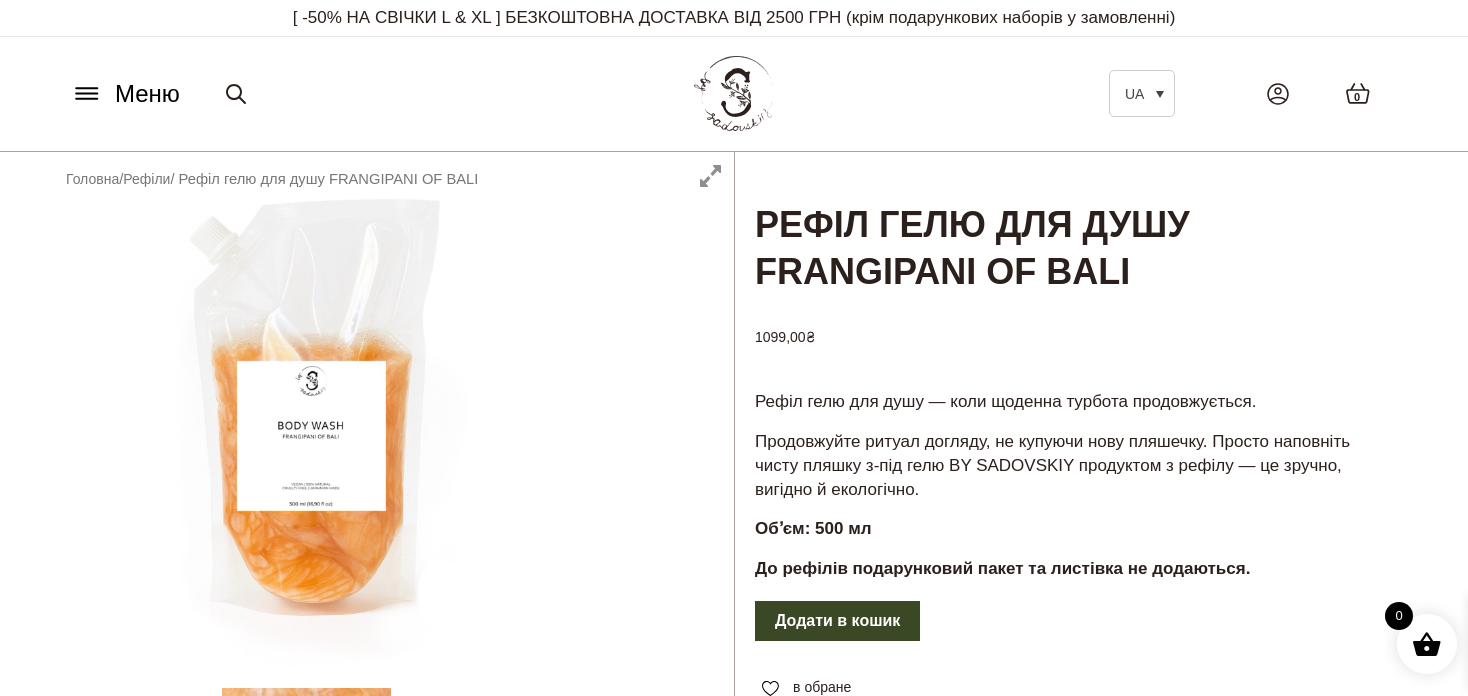 scroll, scrollTop: 0, scrollLeft: 0, axis: both 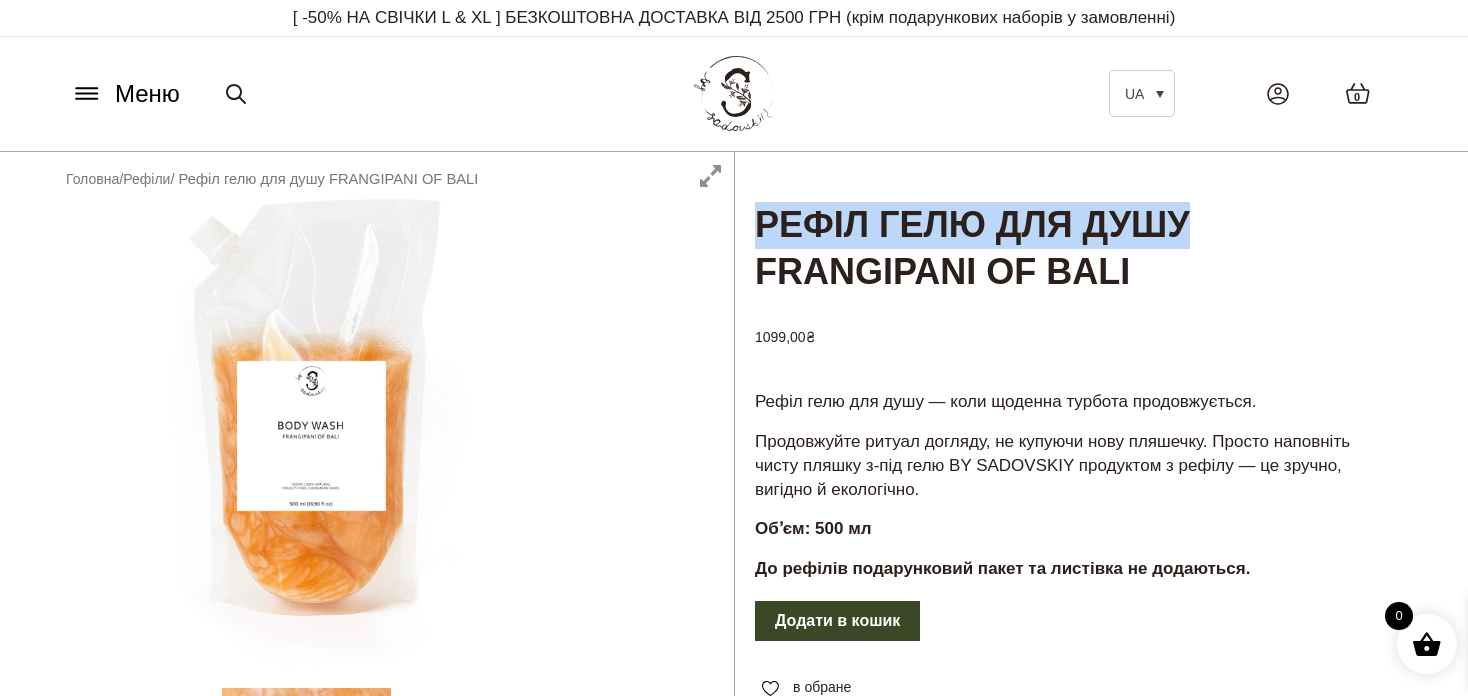 drag, startPoint x: 1265, startPoint y: 222, endPoint x: 753, endPoint y: 217, distance: 512.0244 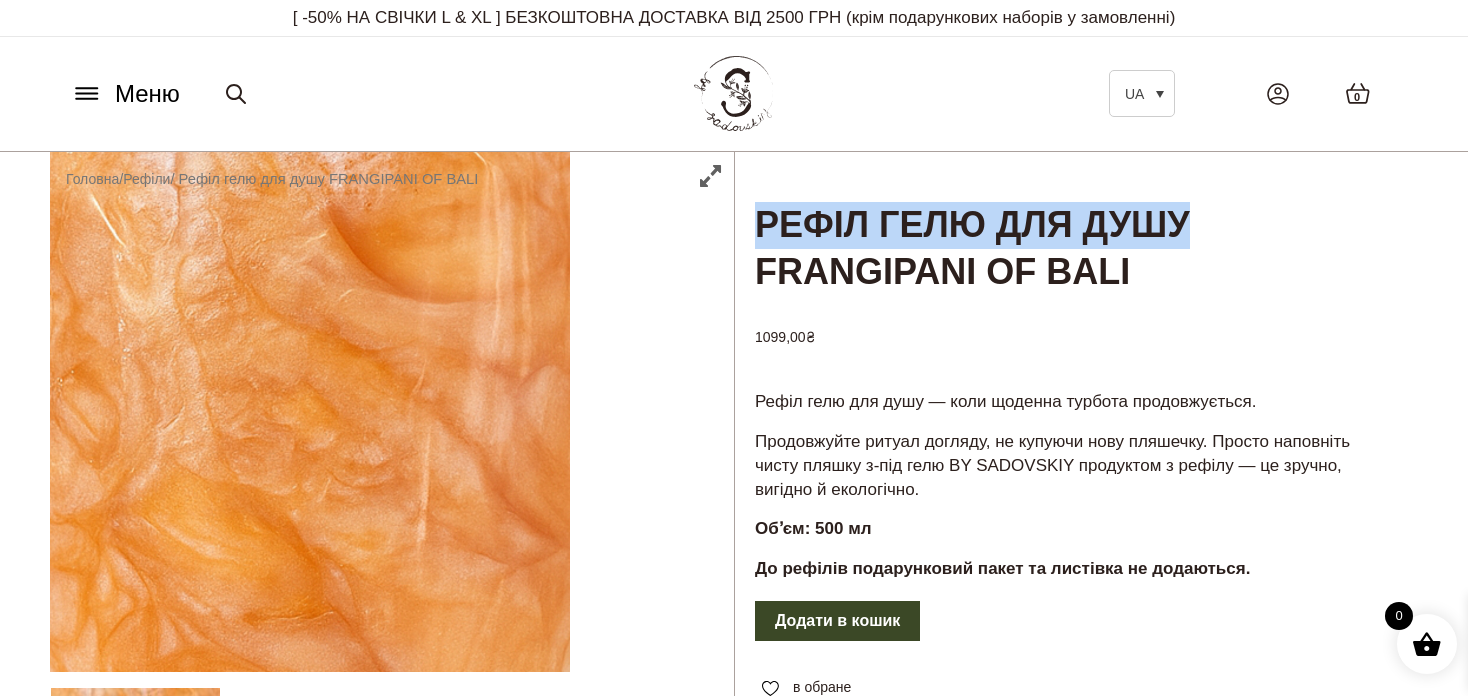 copy on "Рефіл гелю для душу" 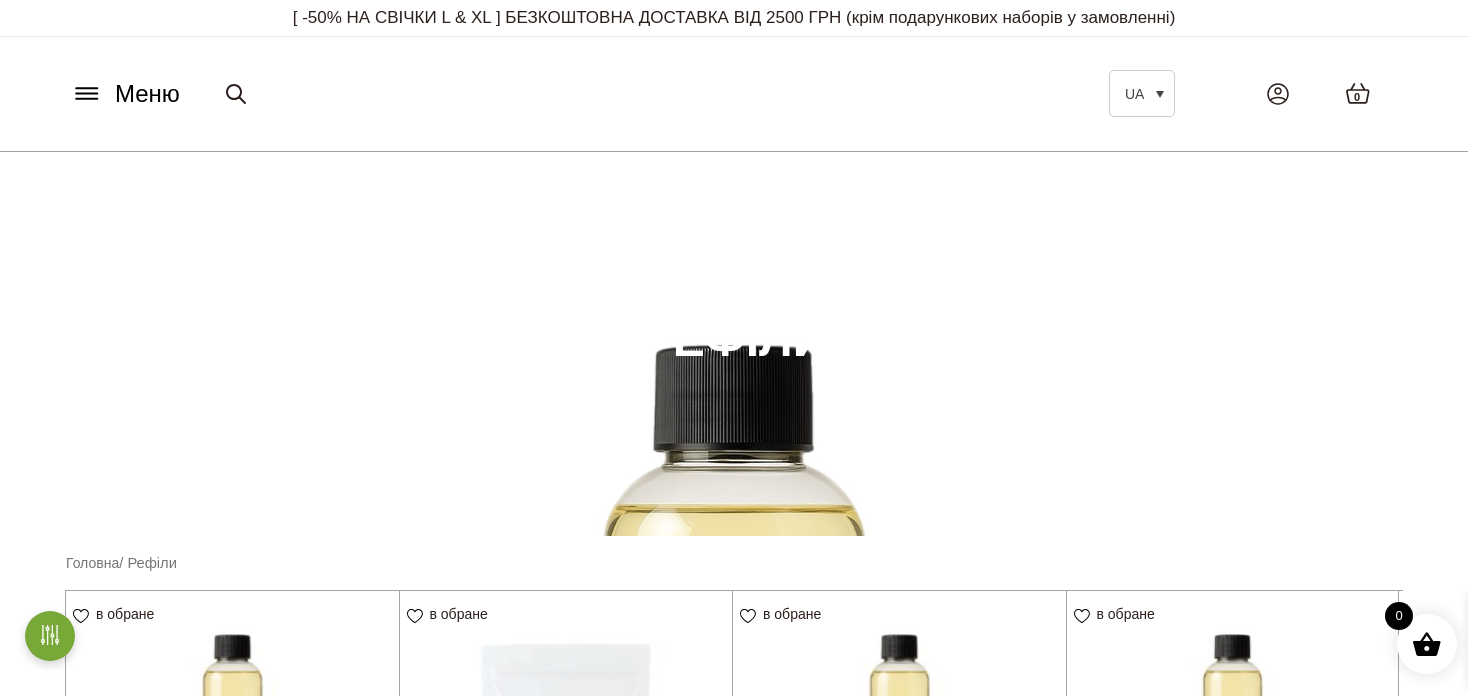 scroll, scrollTop: 900, scrollLeft: 0, axis: vertical 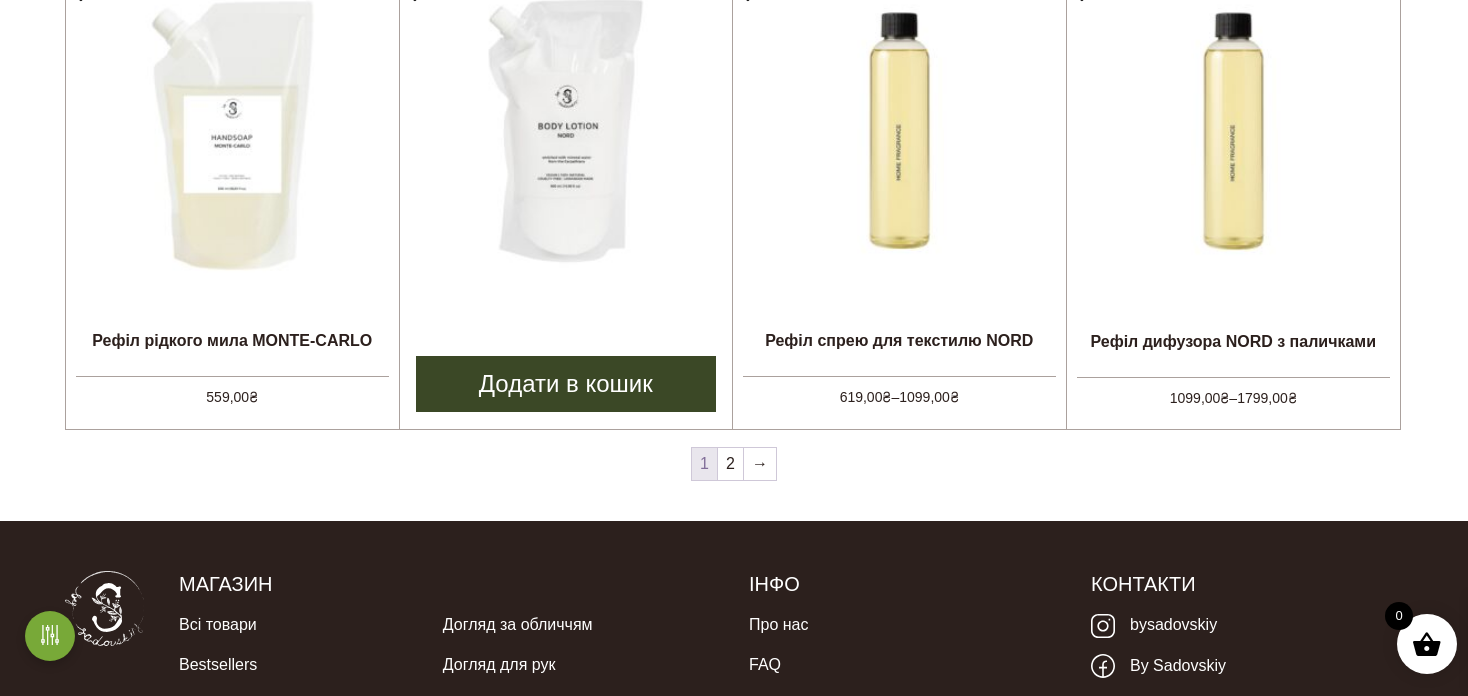 click at bounding box center (566, 135) 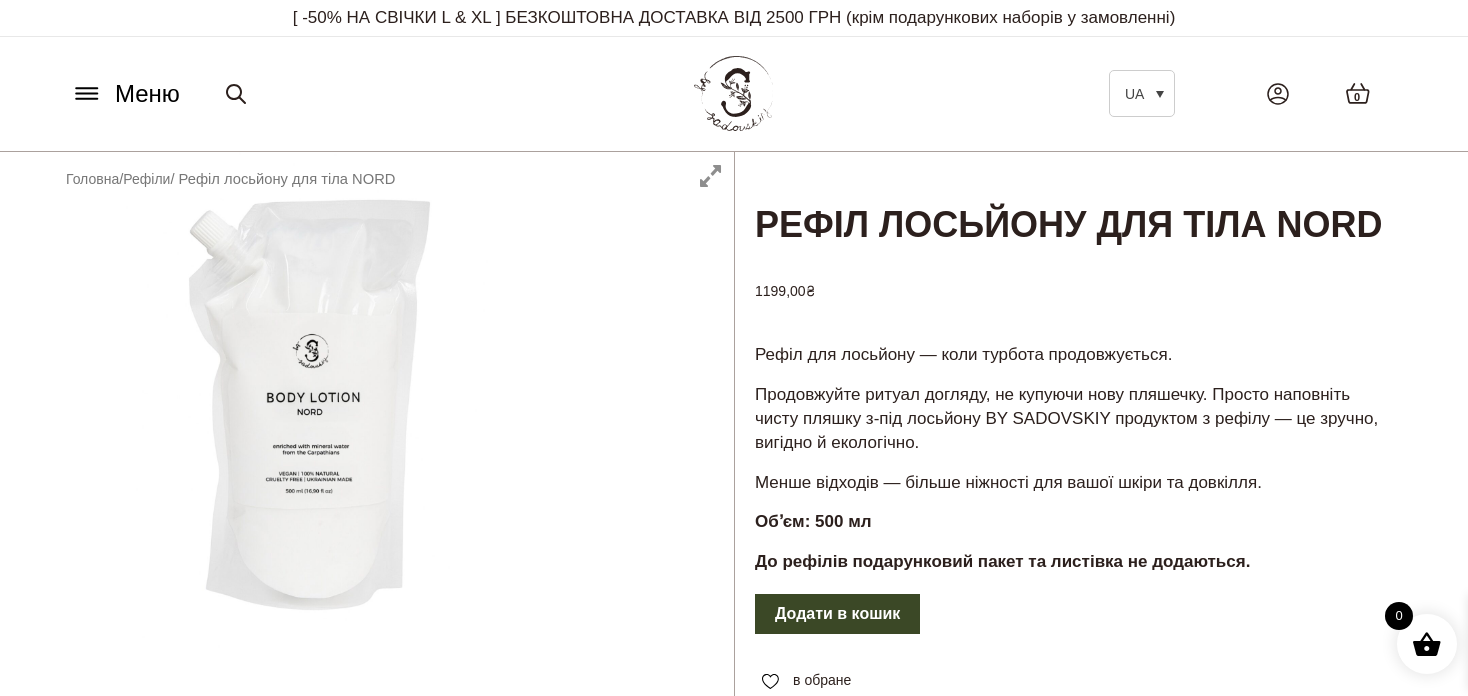 scroll, scrollTop: 0, scrollLeft: 0, axis: both 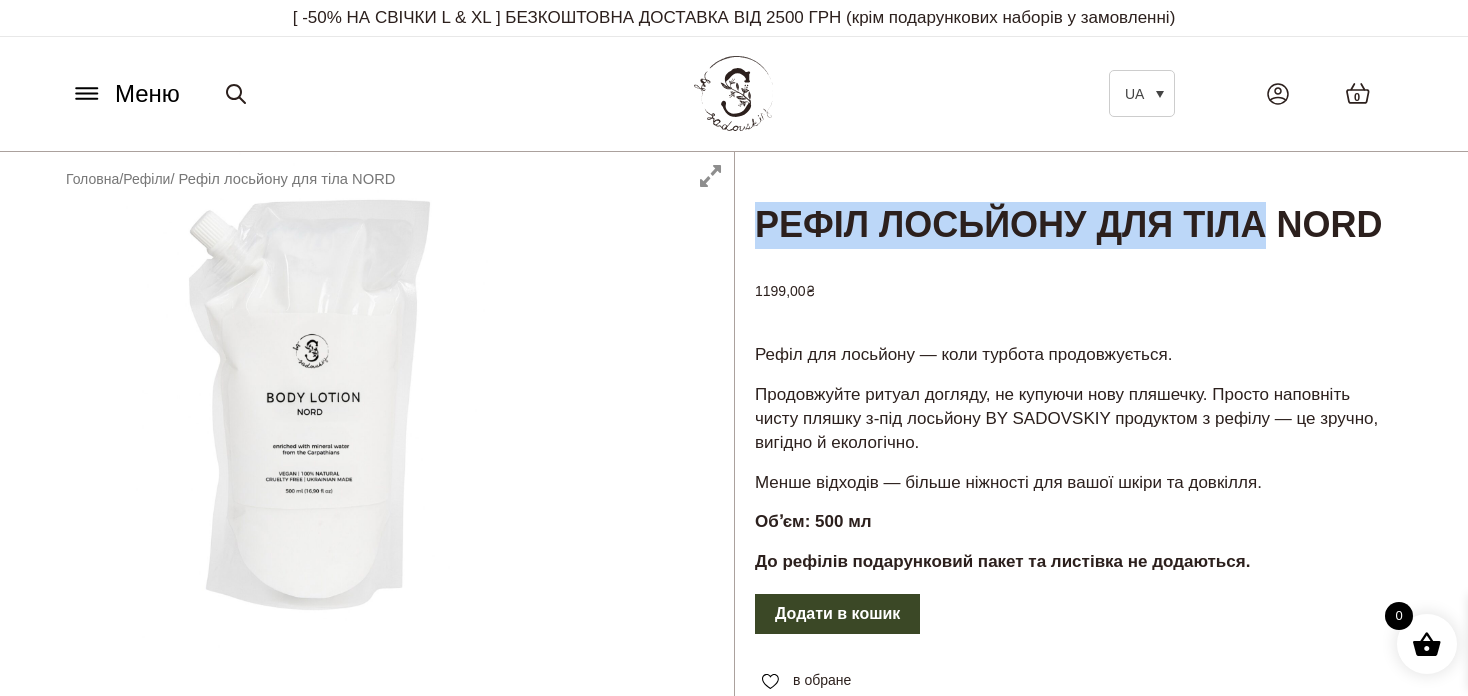 drag, startPoint x: 1333, startPoint y: 230, endPoint x: 763, endPoint y: 204, distance: 570.59265 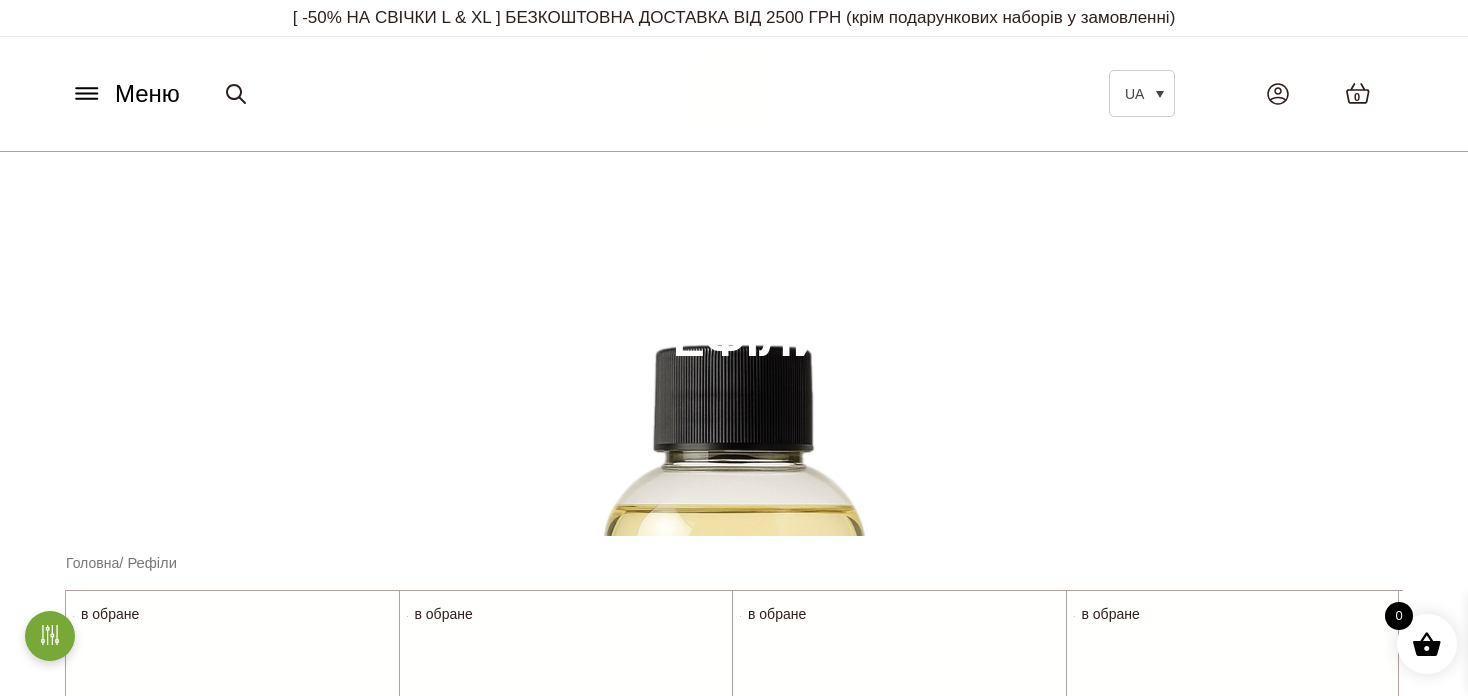 scroll, scrollTop: 2000, scrollLeft: 0, axis: vertical 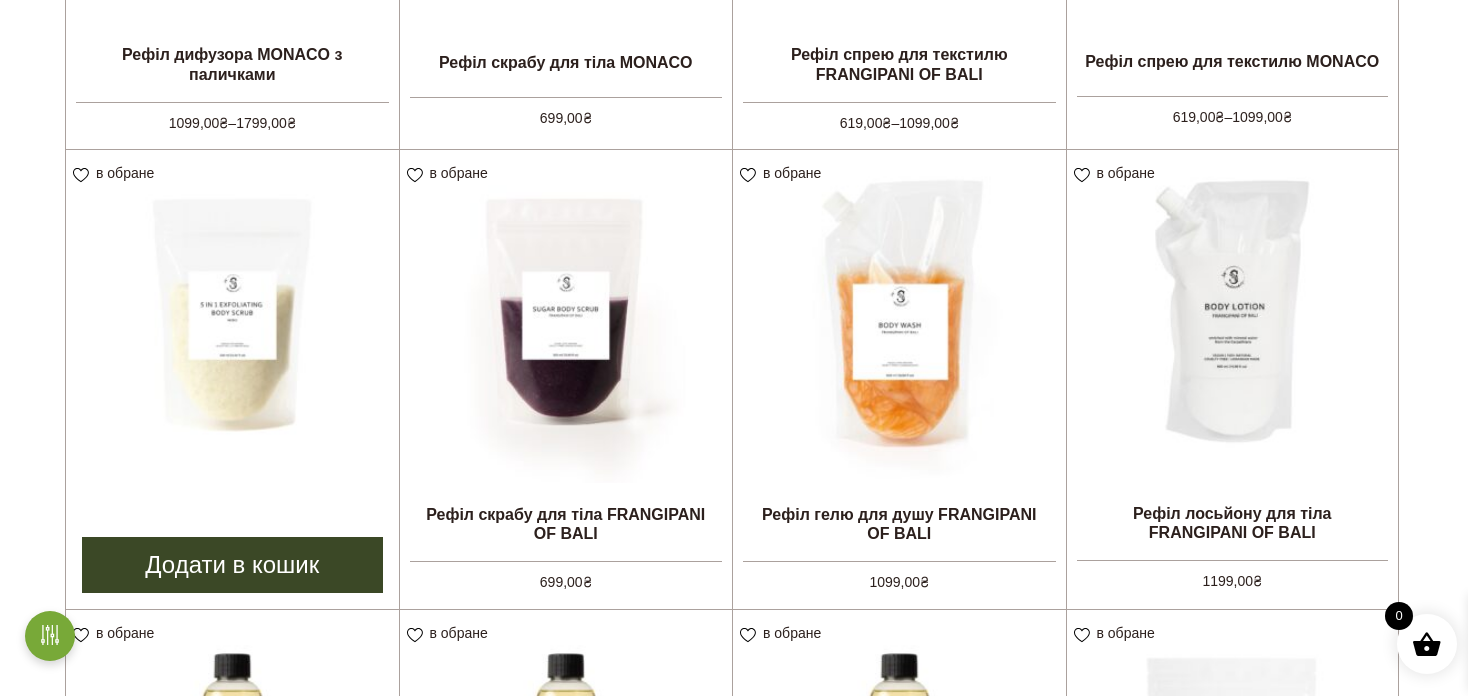 click at bounding box center [232, 316] 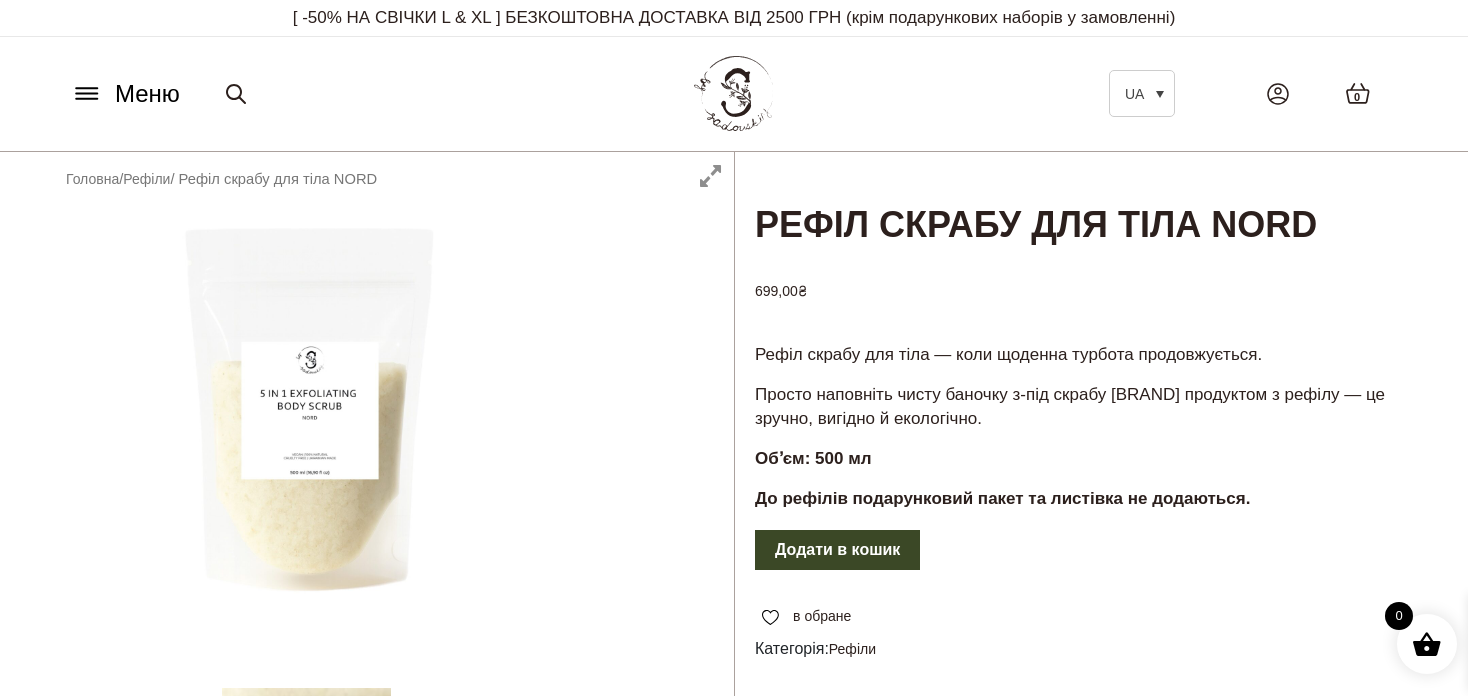 scroll, scrollTop: 0, scrollLeft: 0, axis: both 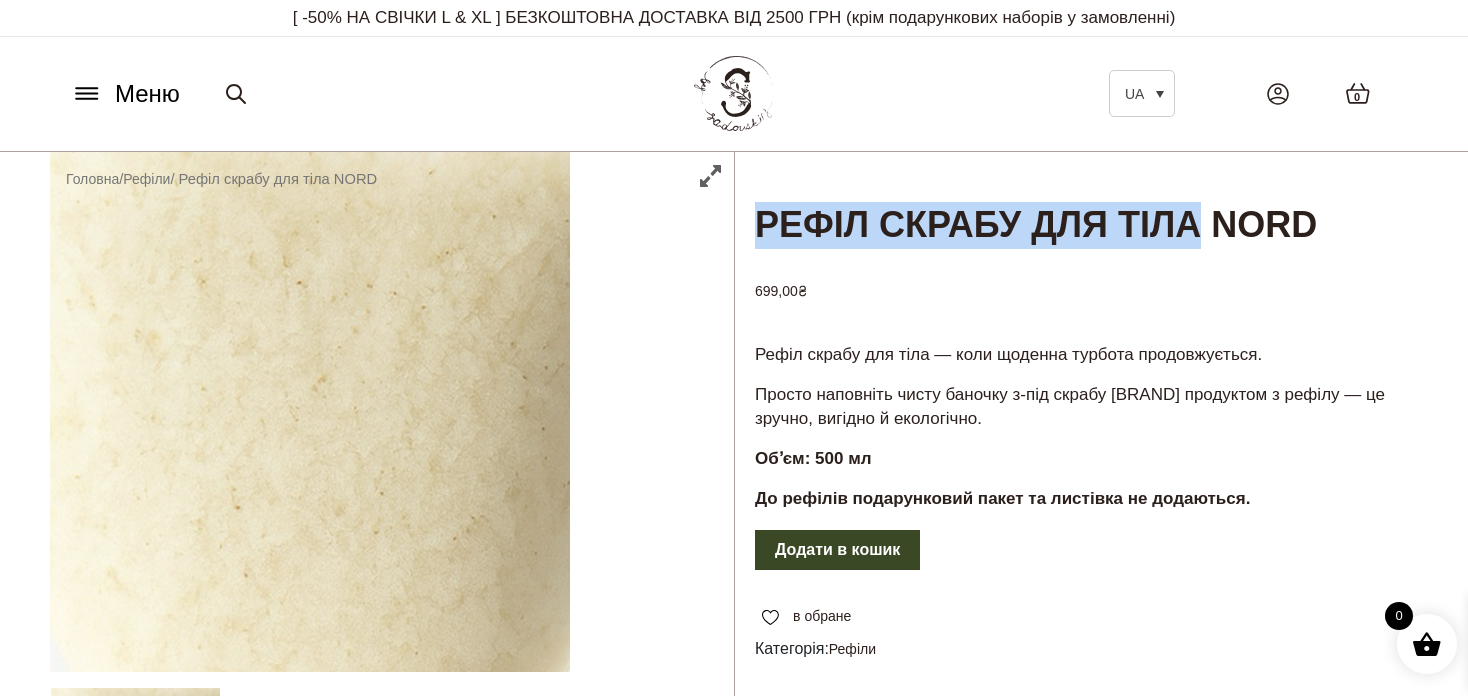 drag, startPoint x: 1260, startPoint y: 229, endPoint x: 751, endPoint y: 208, distance: 509.433 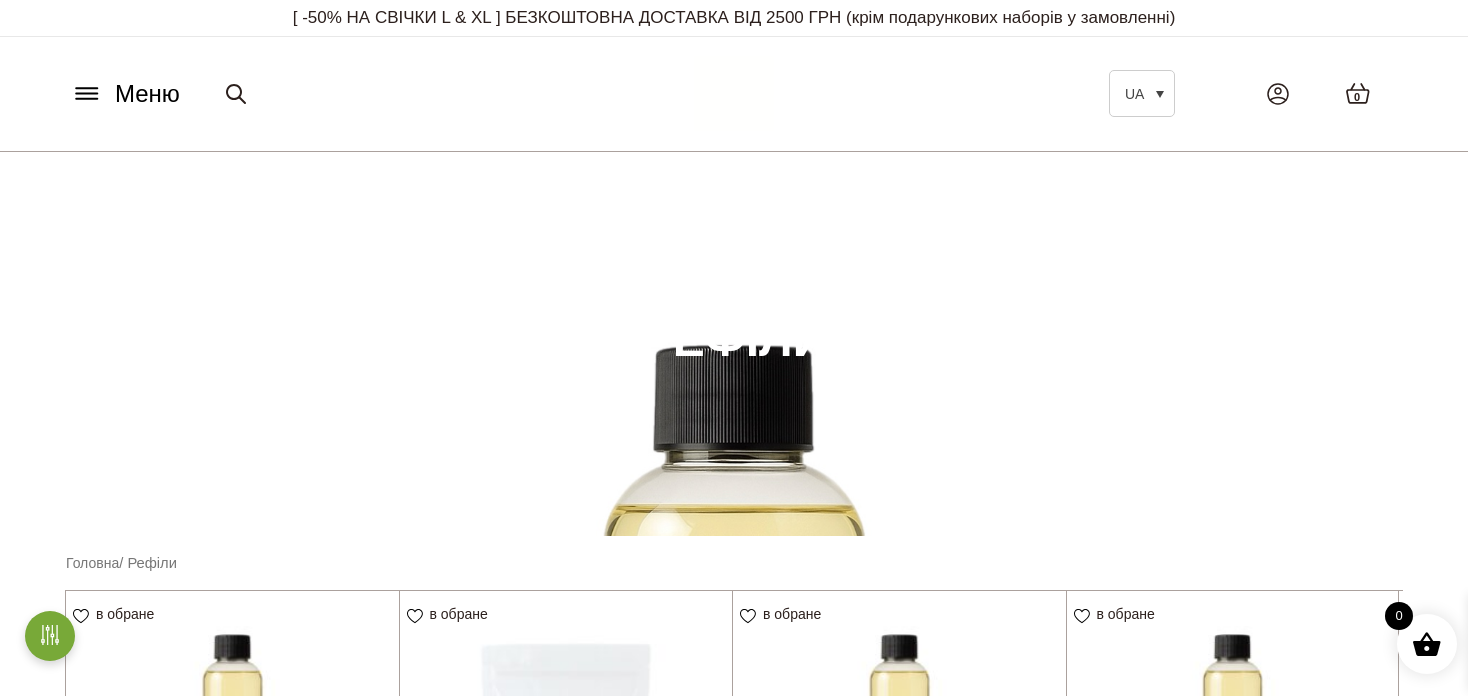 scroll, scrollTop: 900, scrollLeft: 0, axis: vertical 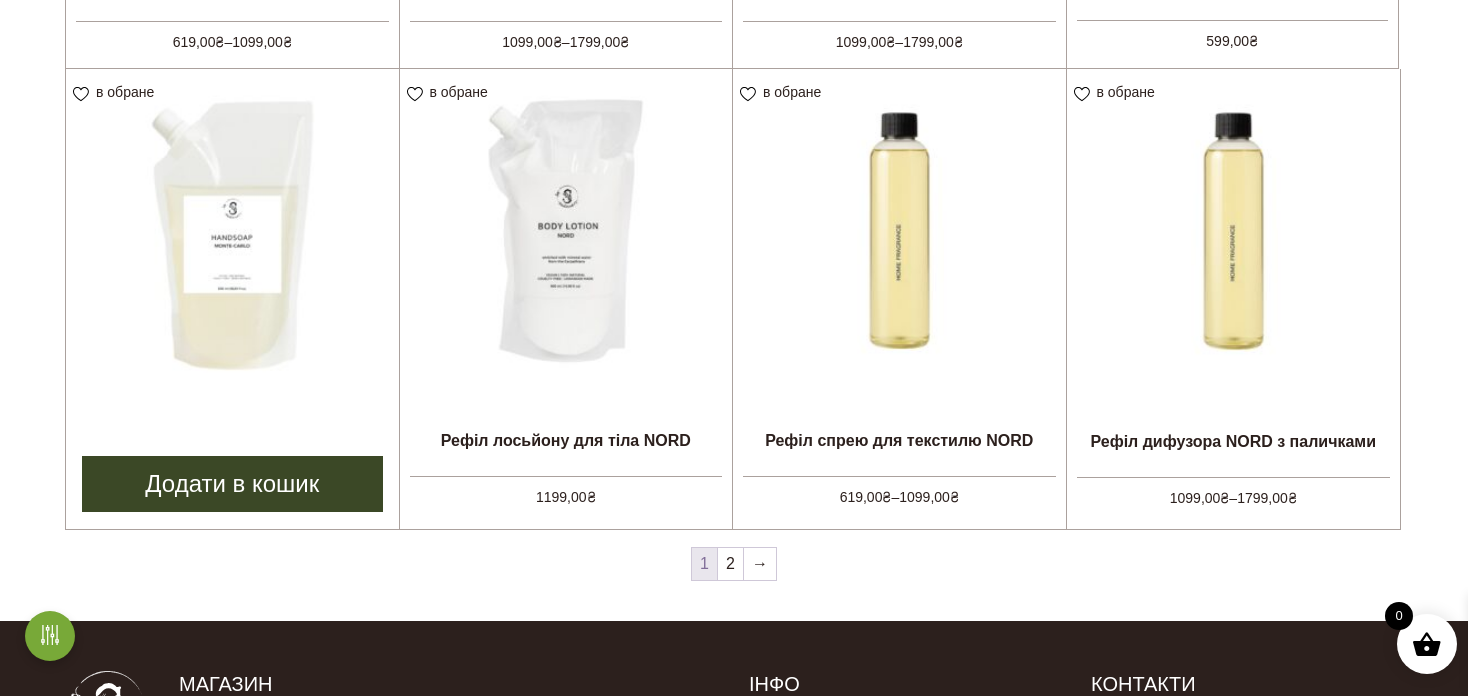 click at bounding box center [232, 235] 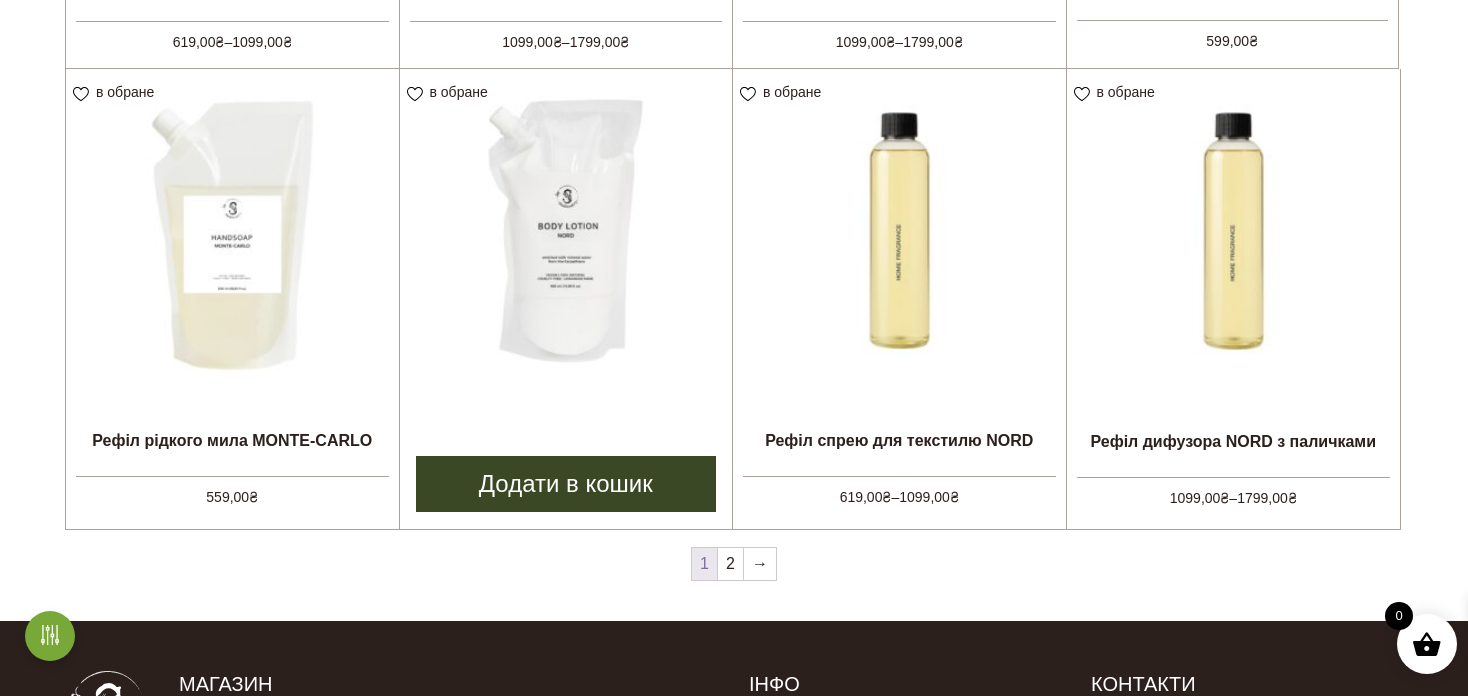 scroll, scrollTop: 1700, scrollLeft: 0, axis: vertical 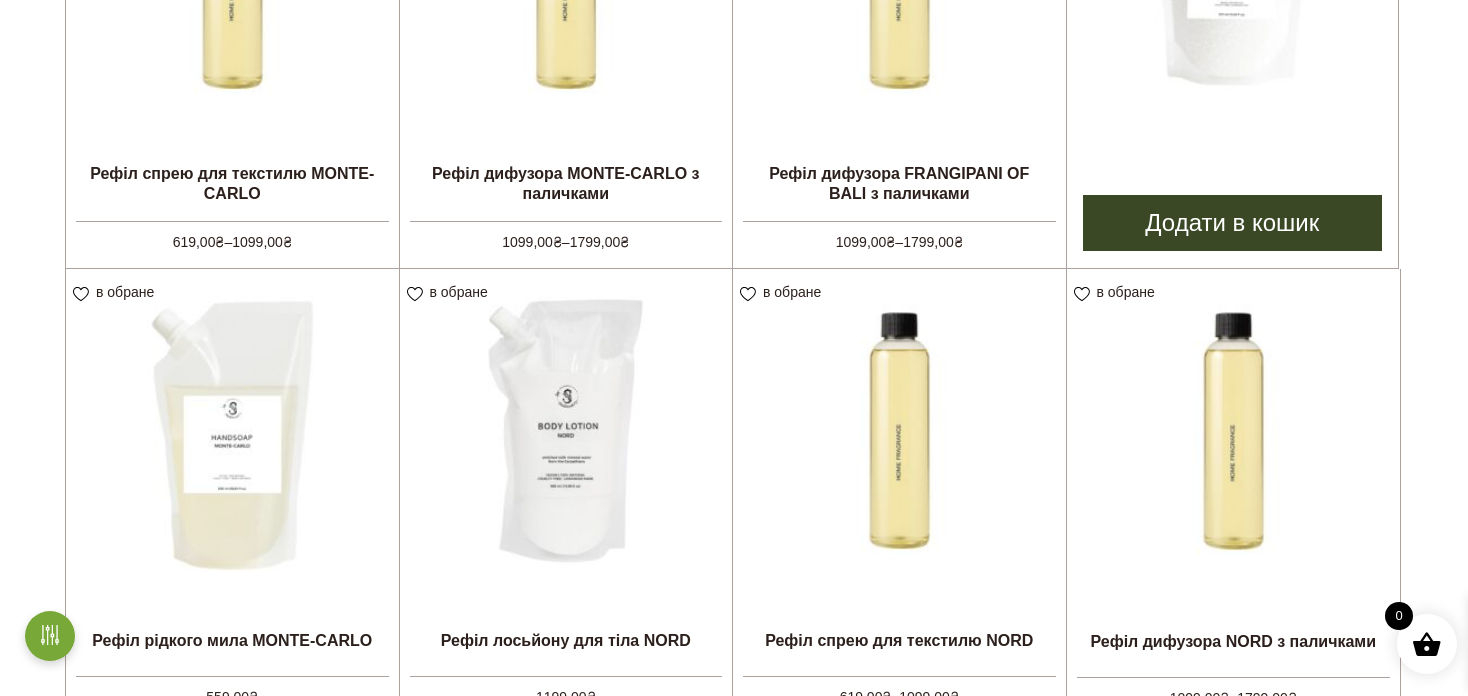click on "Рефіл магнієвої солі для ванни NORD
599,00  ₴" at bounding box center (1233, -17) 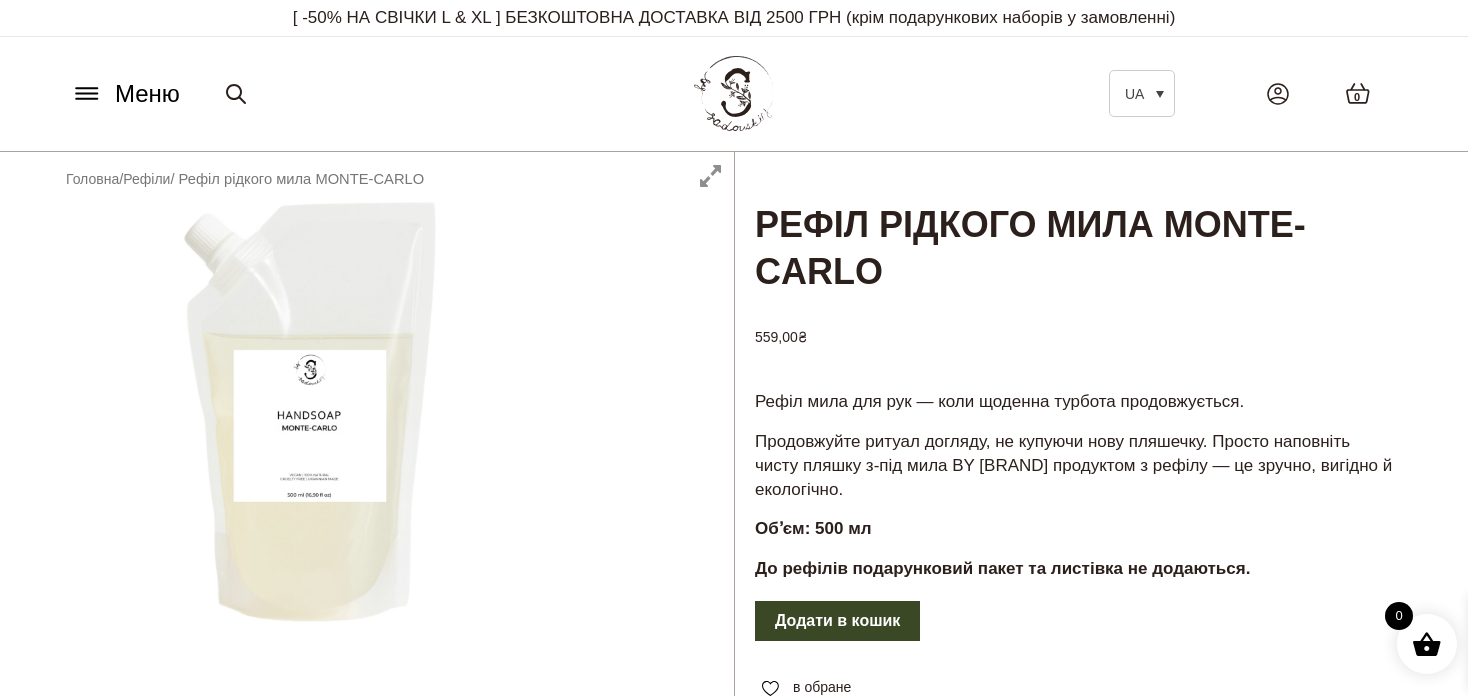 scroll, scrollTop: 0, scrollLeft: 0, axis: both 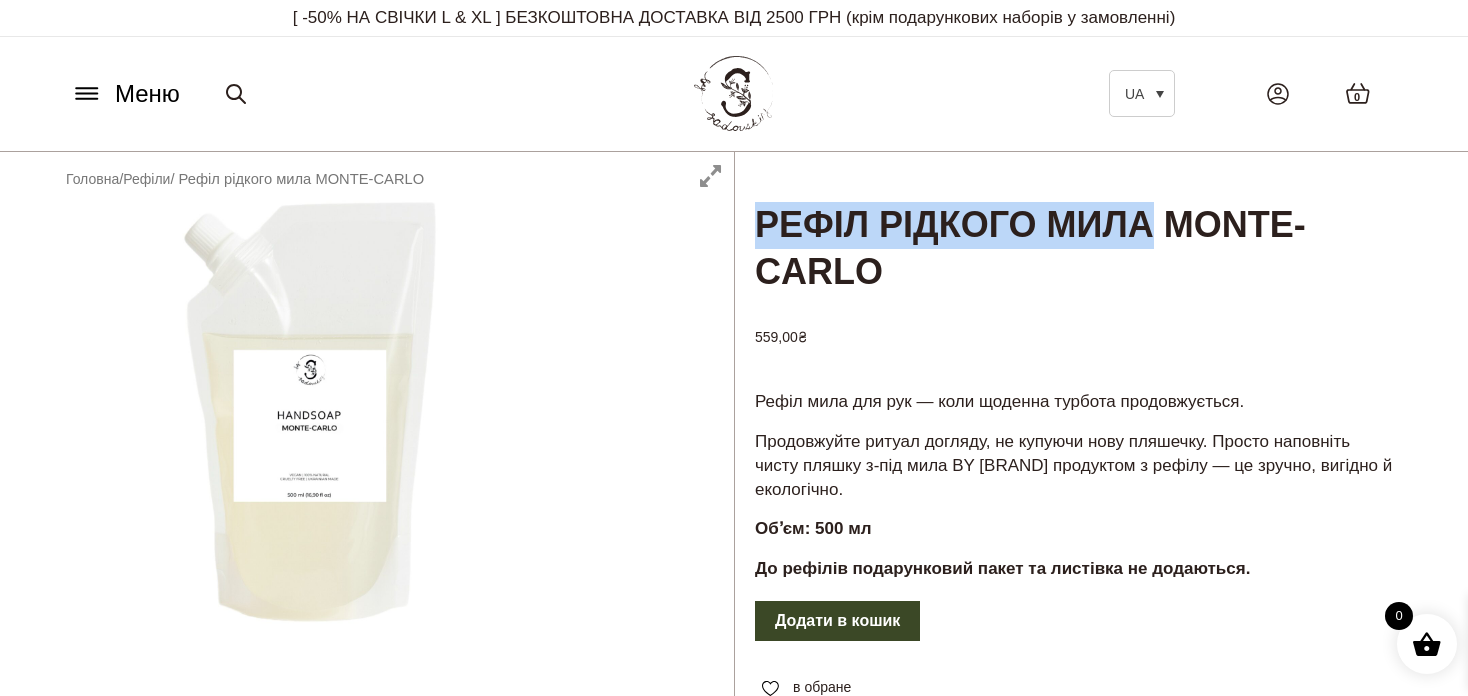 drag, startPoint x: 1203, startPoint y: 227, endPoint x: 758, endPoint y: 228, distance: 445.00113 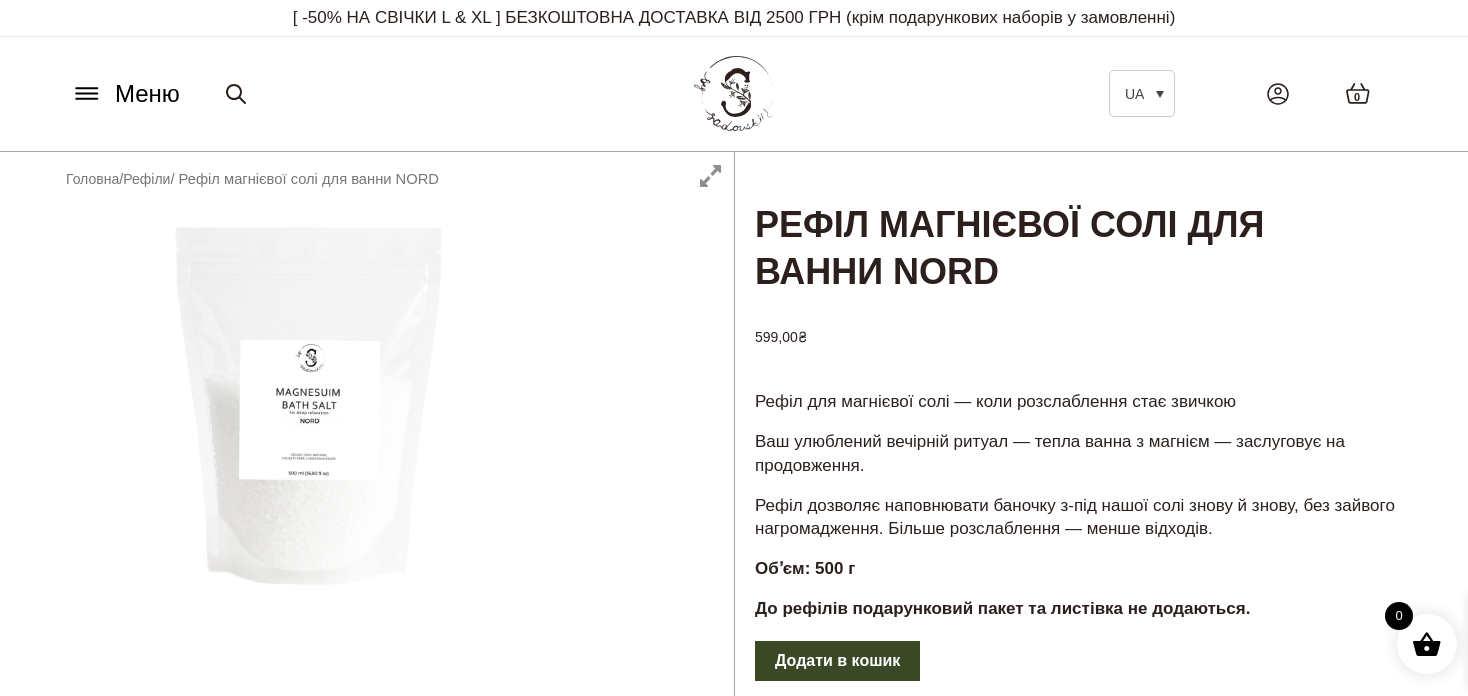 scroll, scrollTop: 0, scrollLeft: 0, axis: both 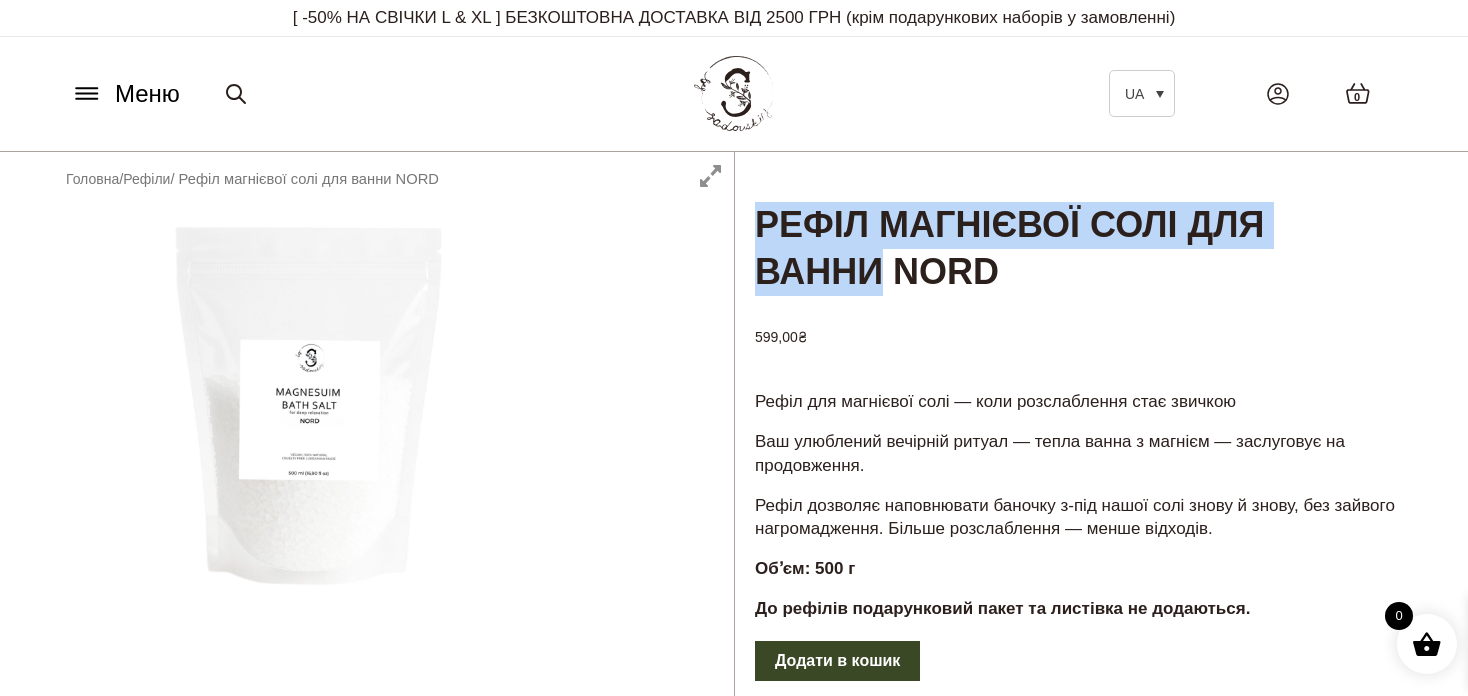 drag, startPoint x: 897, startPoint y: 281, endPoint x: 760, endPoint y: 244, distance: 141.90842 